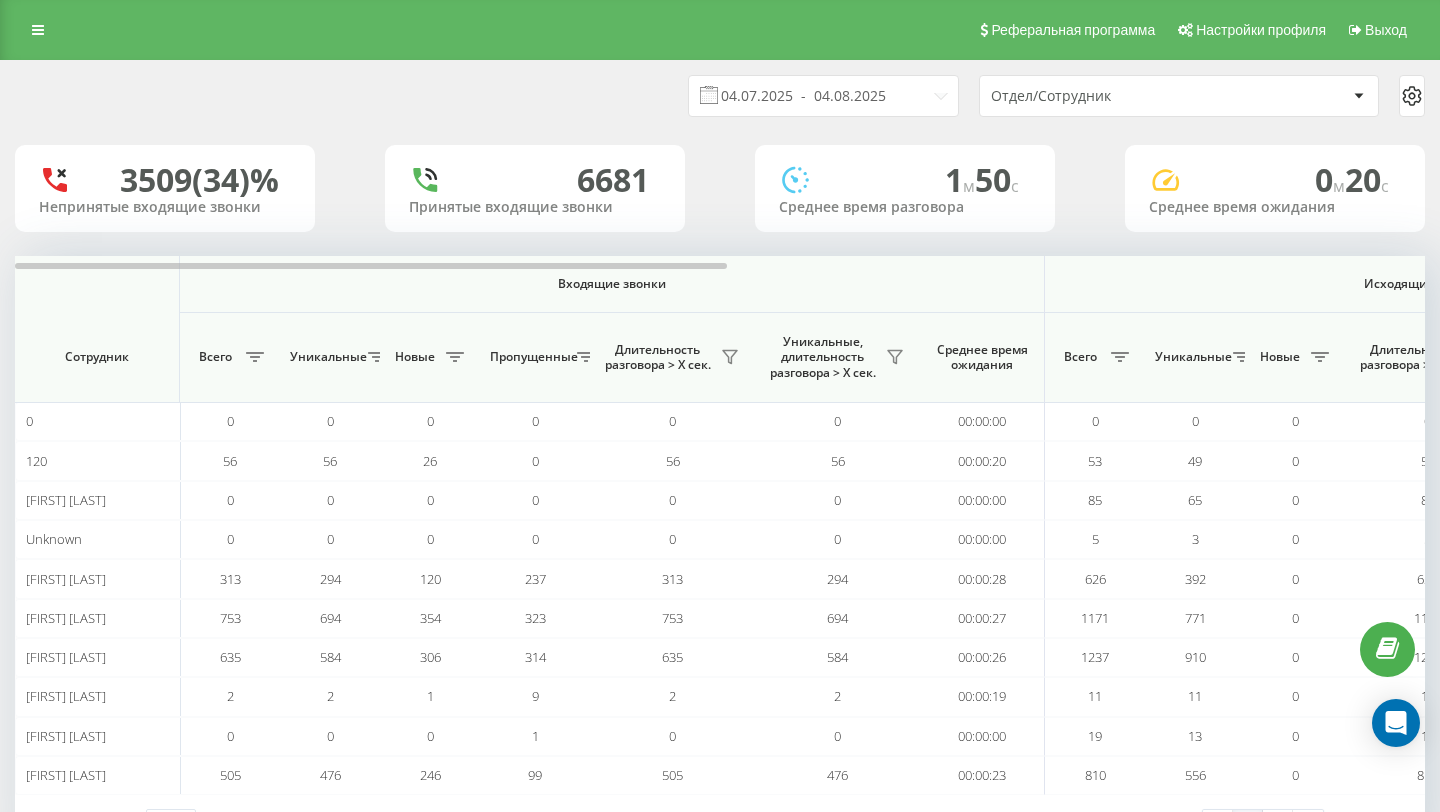 scroll, scrollTop: 0, scrollLeft: 0, axis: both 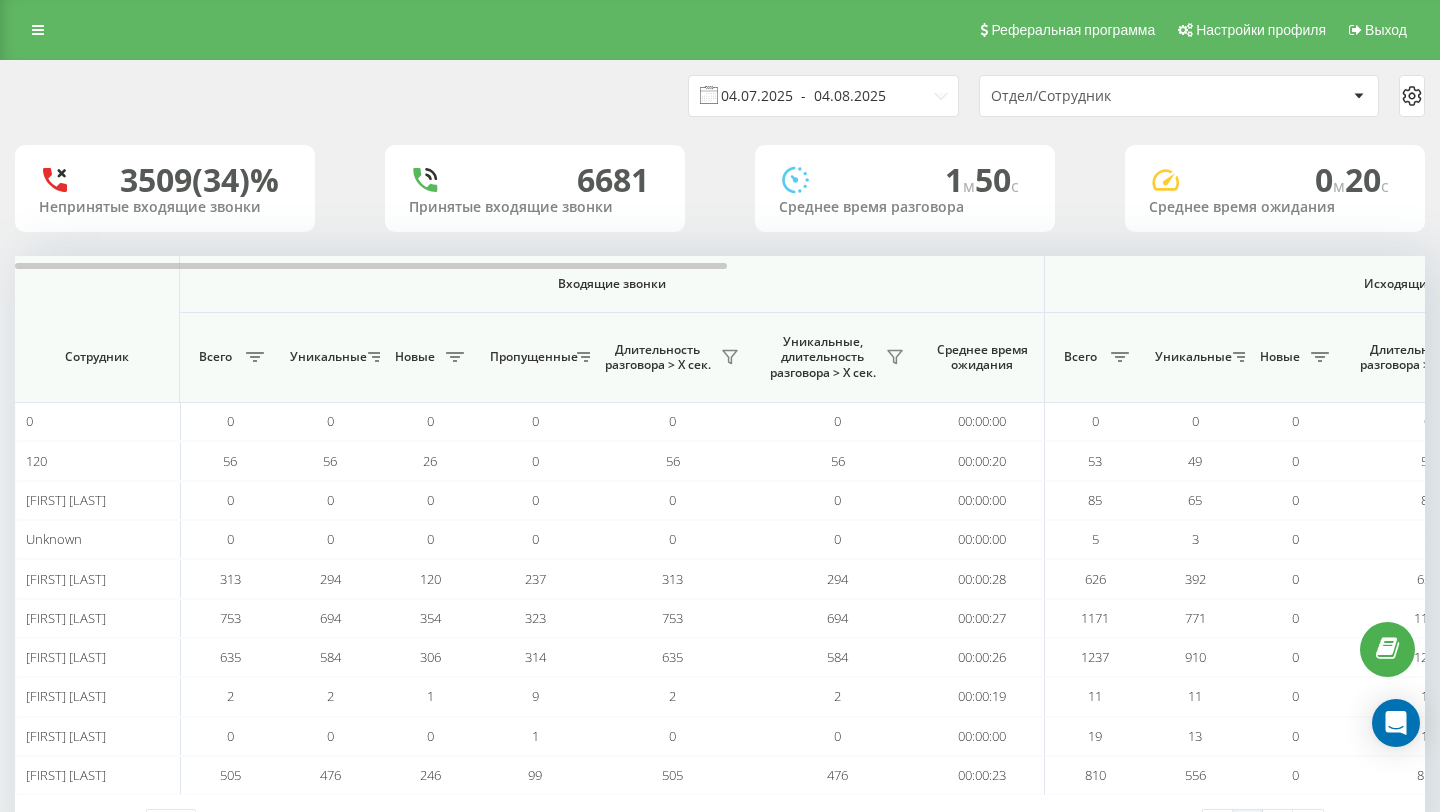 click on "04.07.2025  -  04.08.2025" at bounding box center (823, 96) 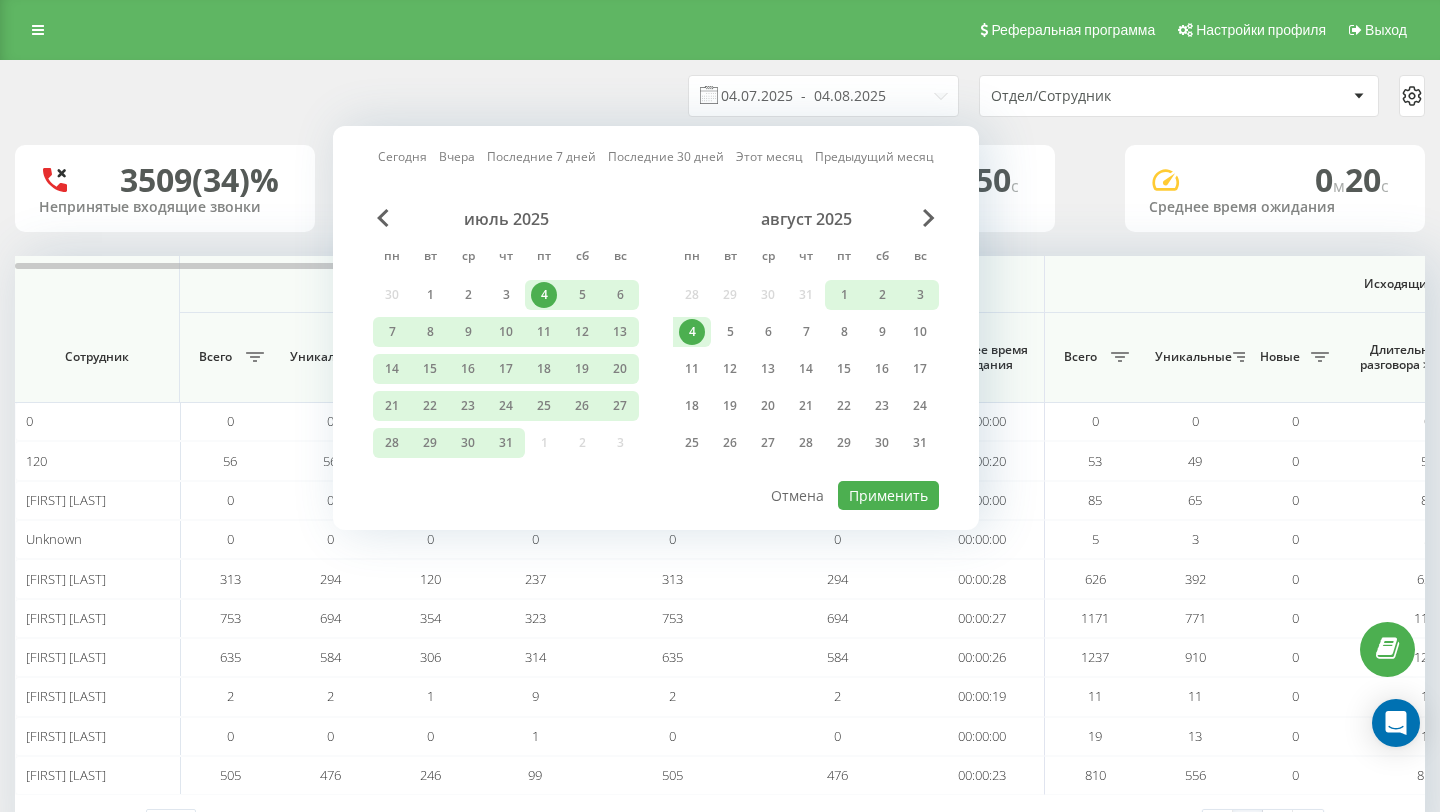 click on "4" at bounding box center [692, 332] 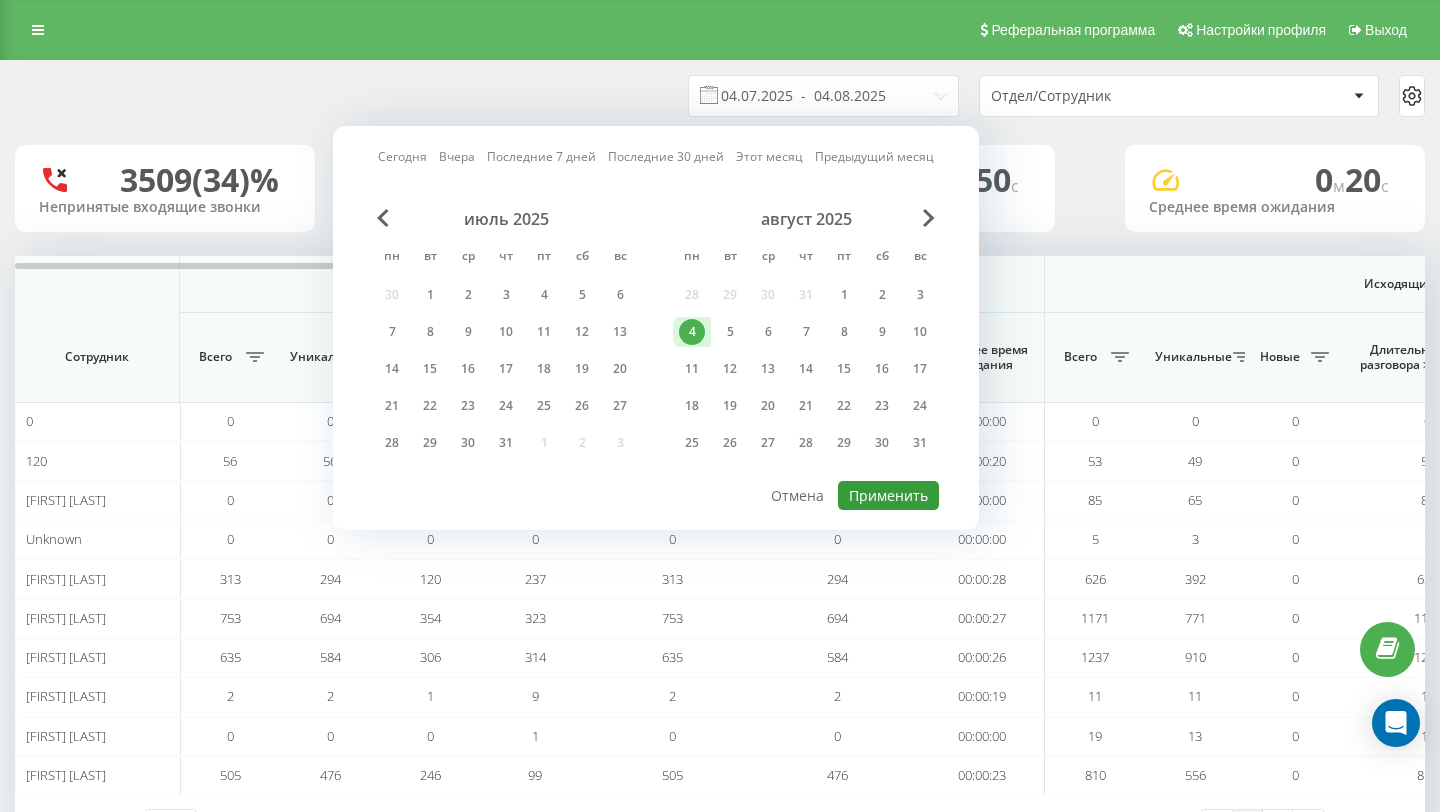 click on "Применить" at bounding box center [888, 495] 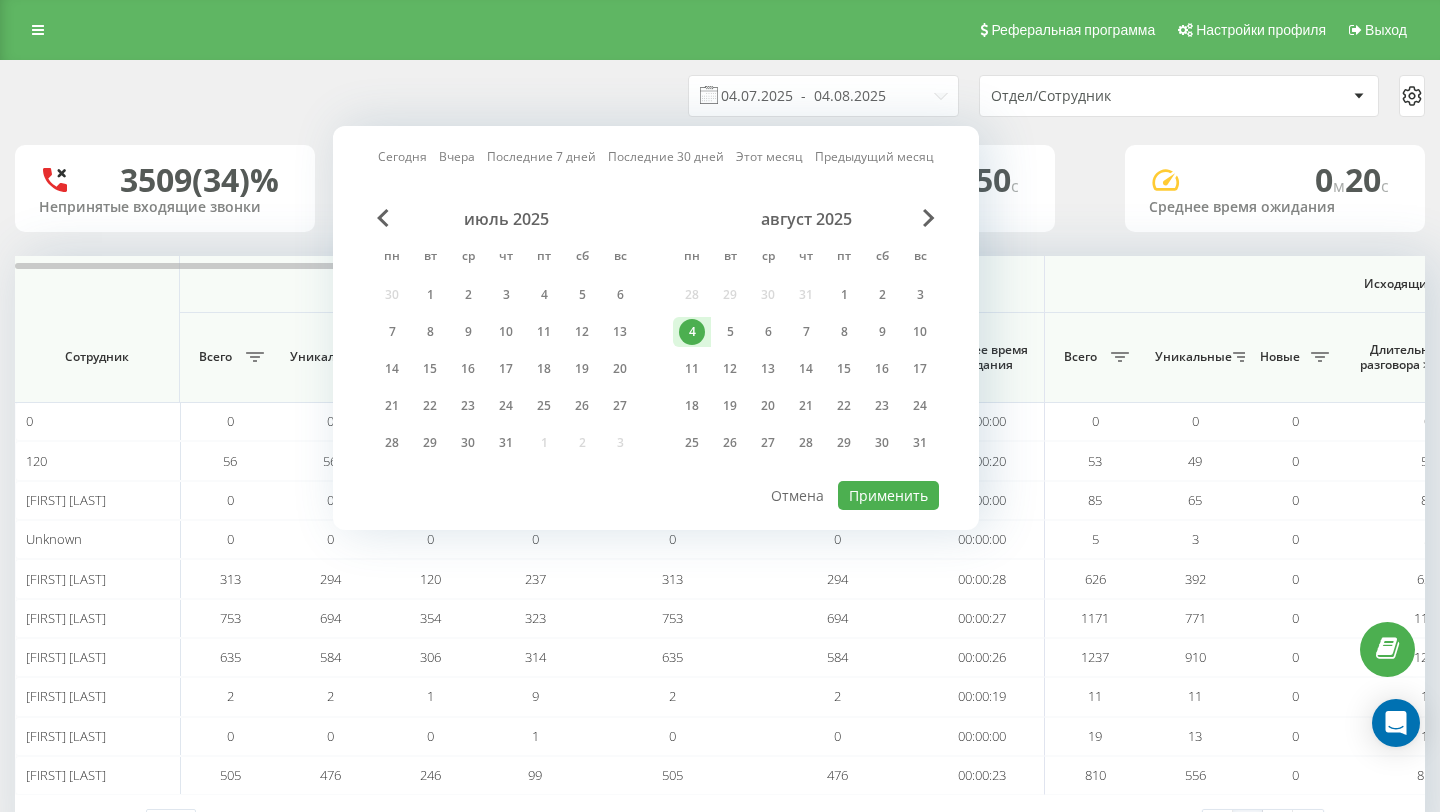 type on "04.08.2025  -  04.08.2025" 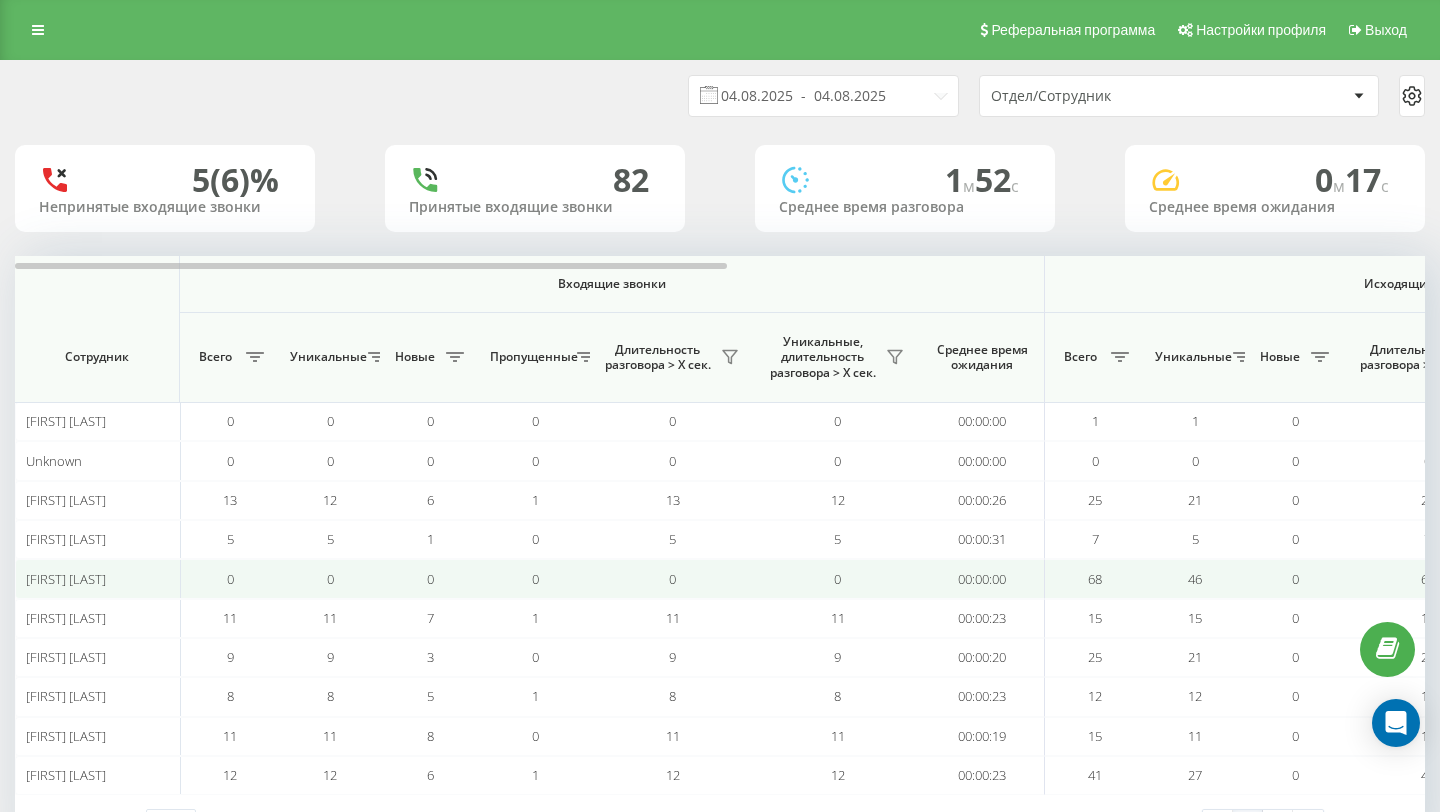scroll, scrollTop: 38, scrollLeft: 0, axis: vertical 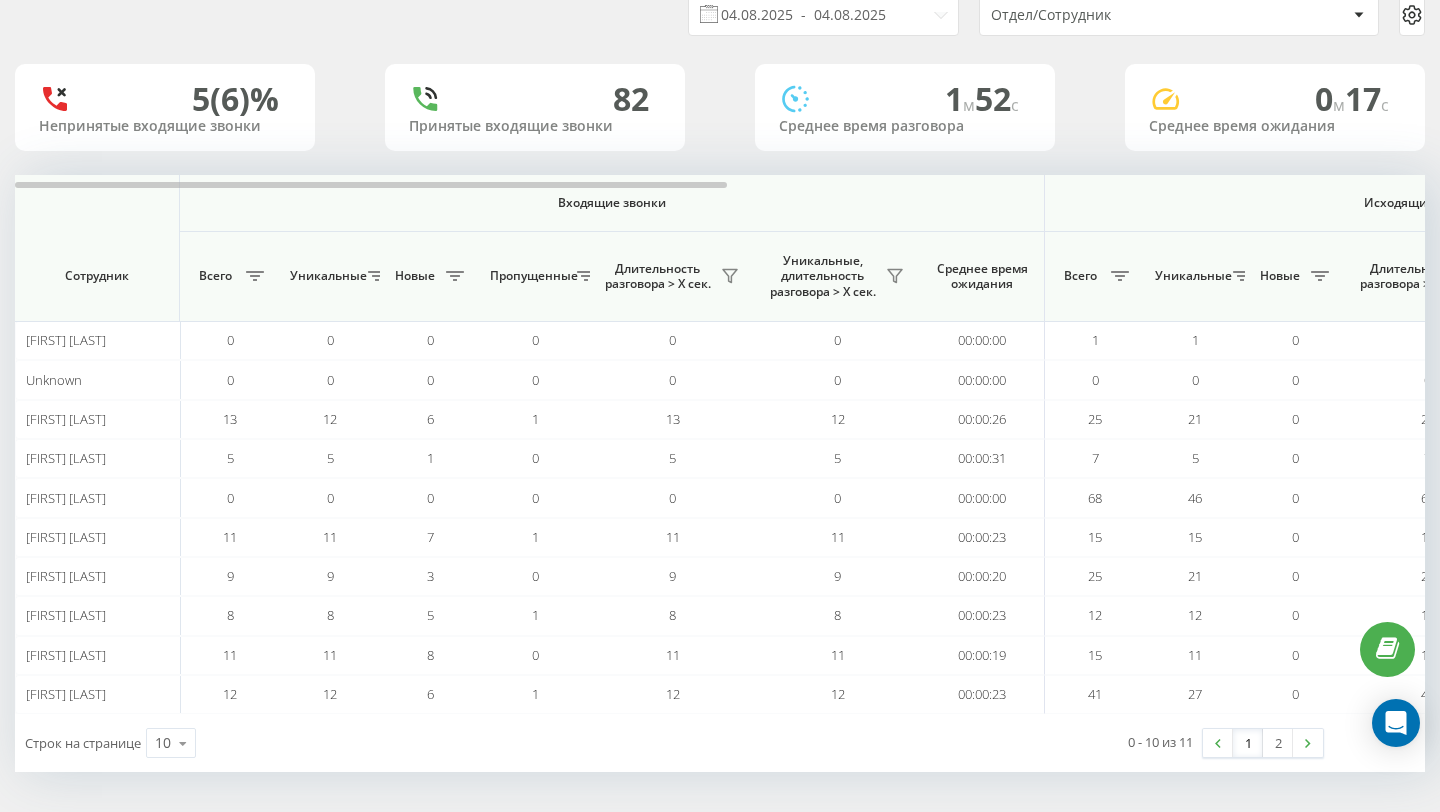 click on "Отдел/Сотрудник" at bounding box center (1110, 15) 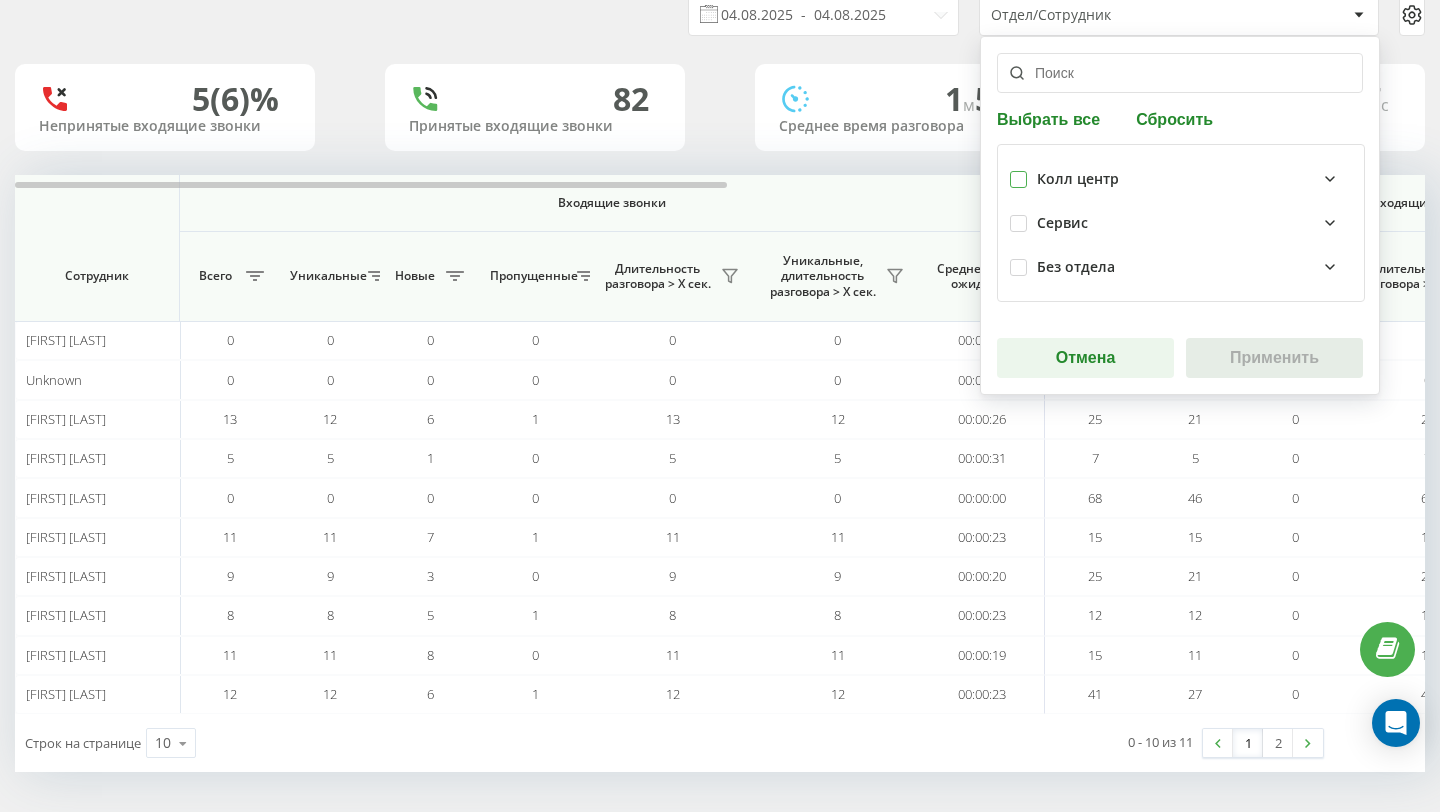 click at bounding box center (1018, 171) 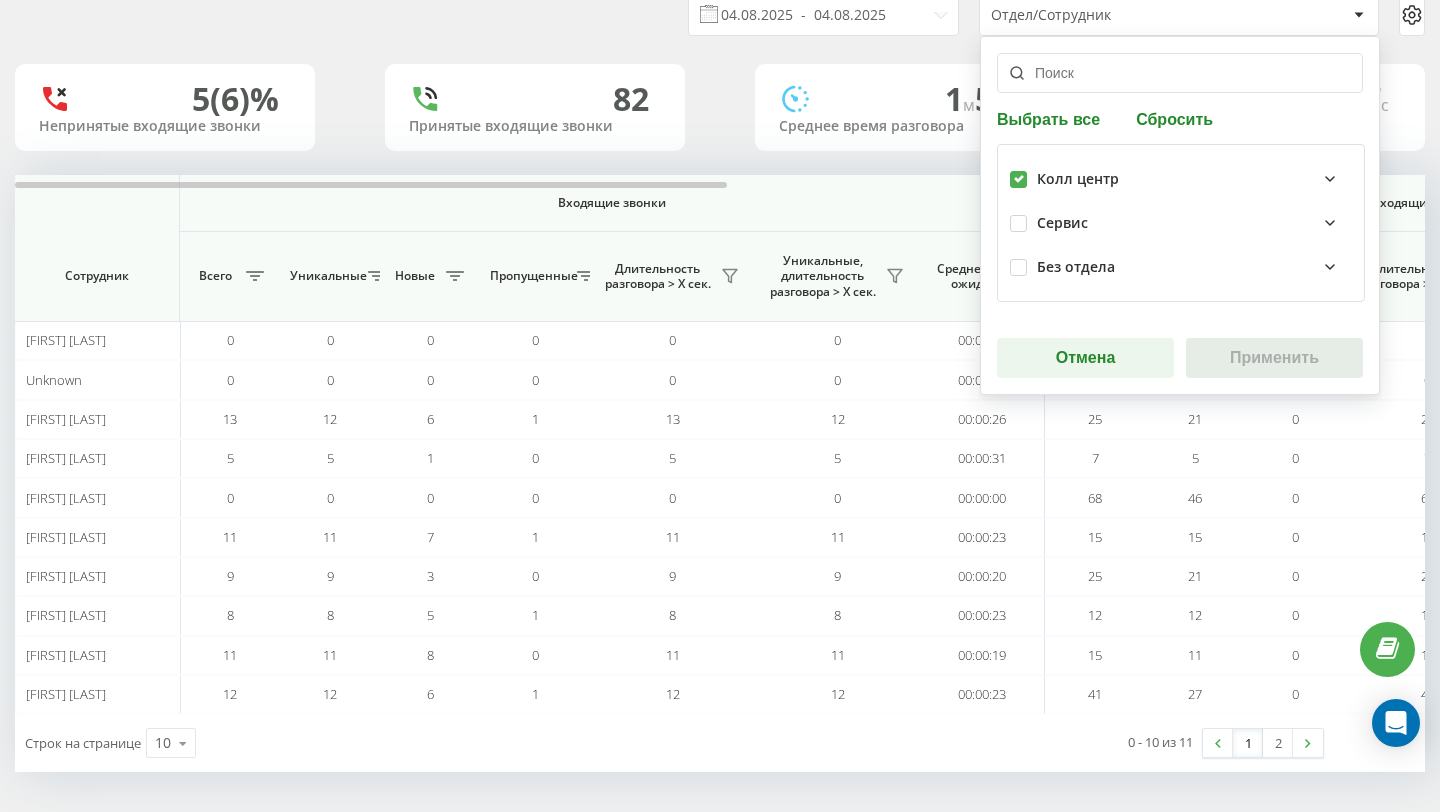 checkbox on "true" 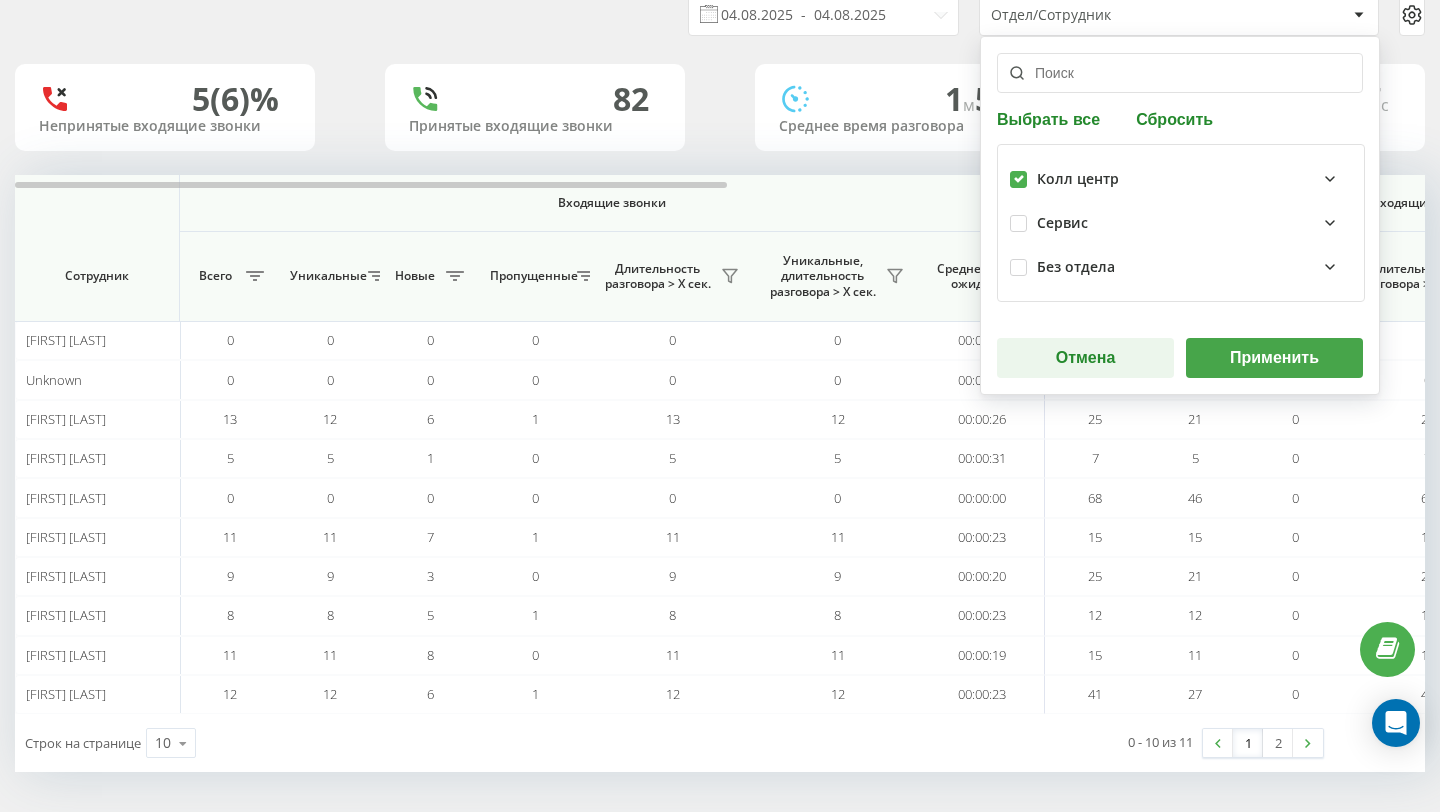 click on "Применить" at bounding box center (1274, 358) 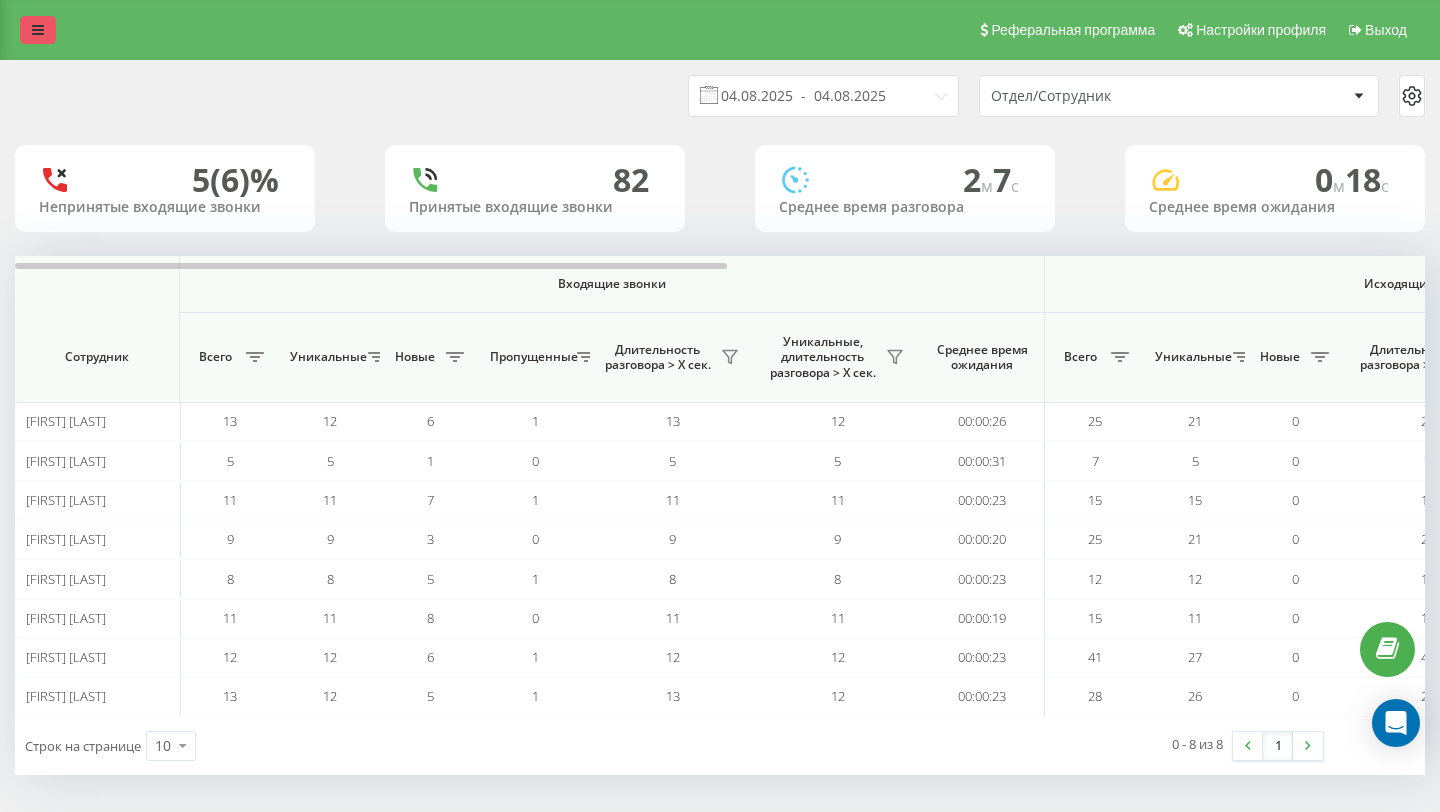 click at bounding box center (38, 30) 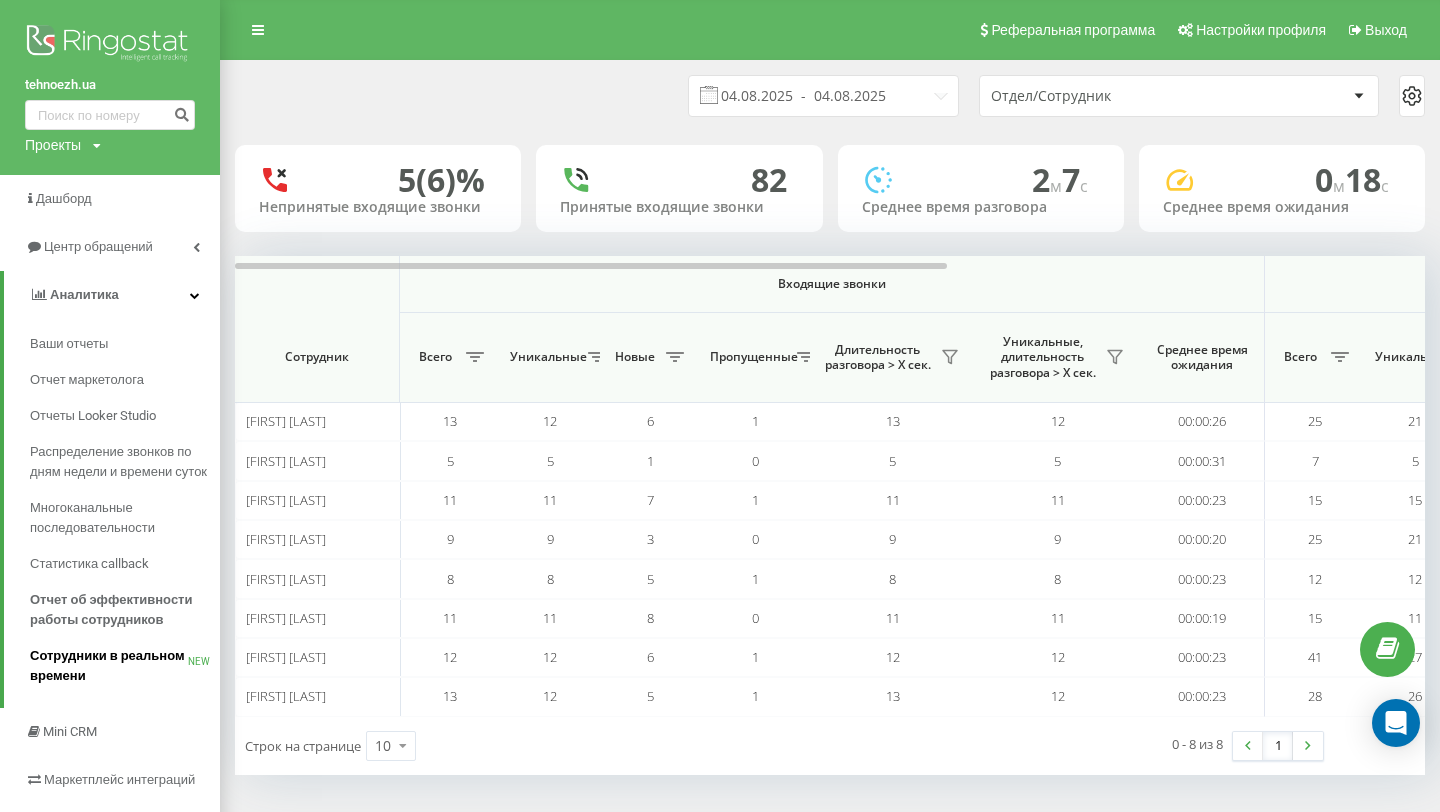 click on "Сотрудники в реальном времени" at bounding box center (109, 666) 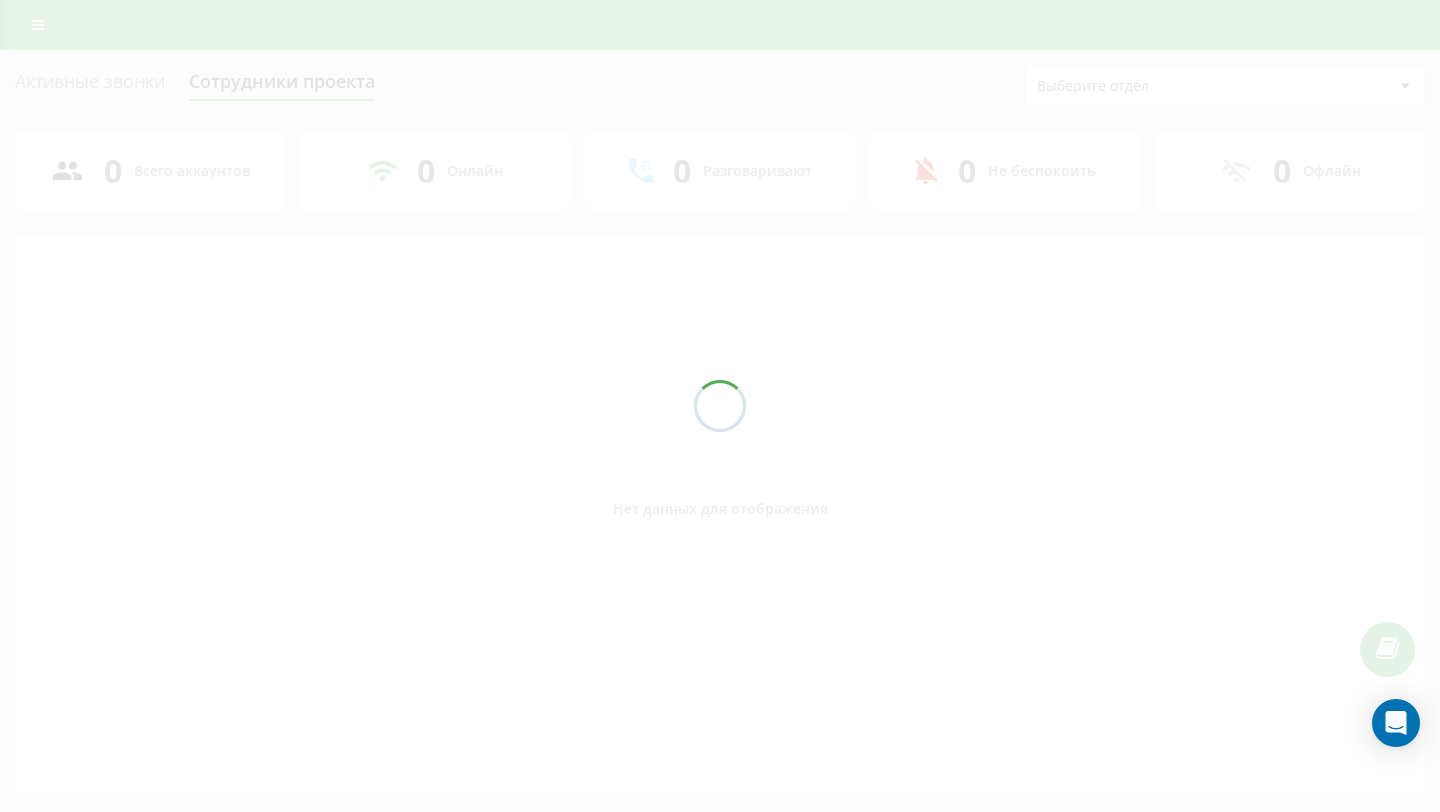 scroll, scrollTop: 0, scrollLeft: 0, axis: both 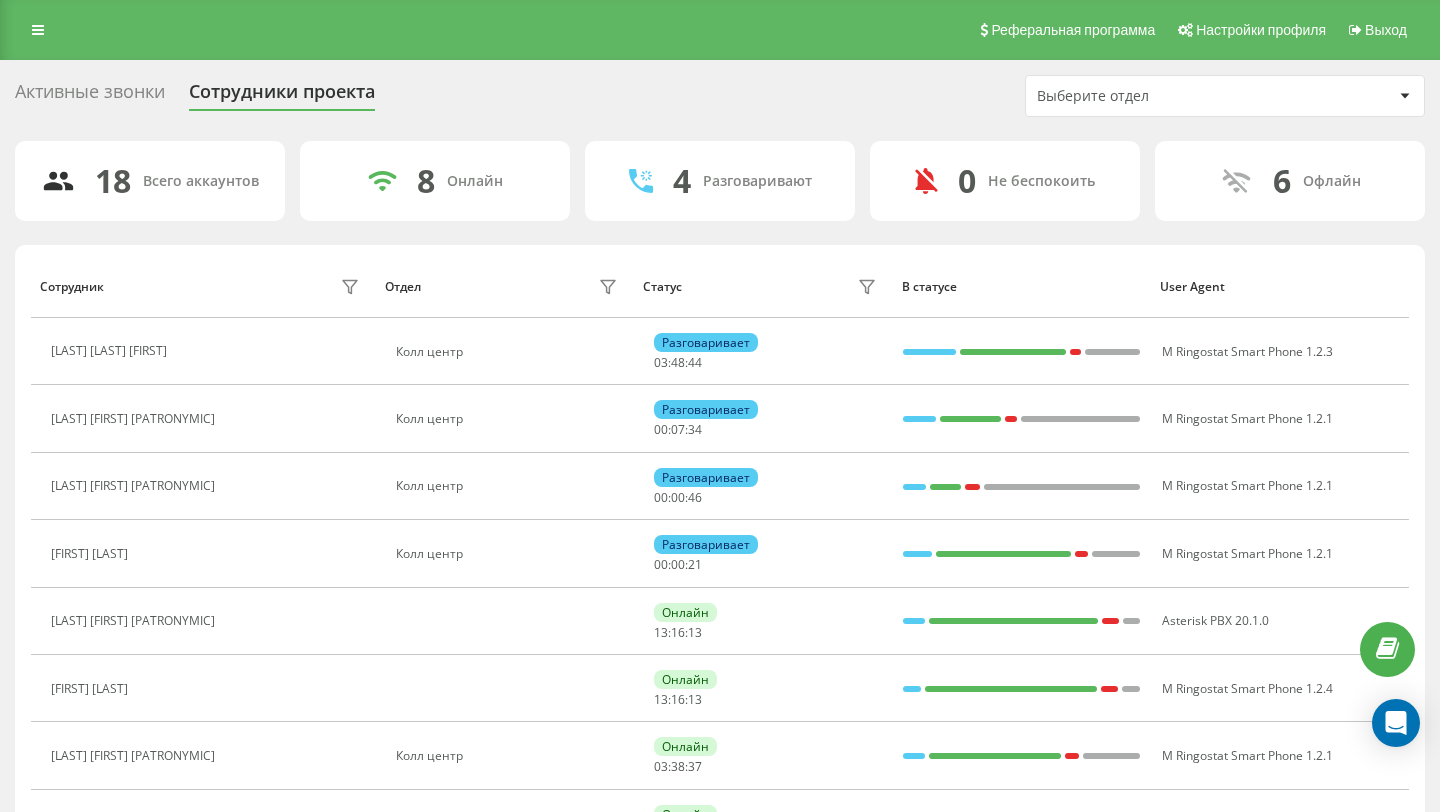 click on "Активные звонки" at bounding box center (90, 96) 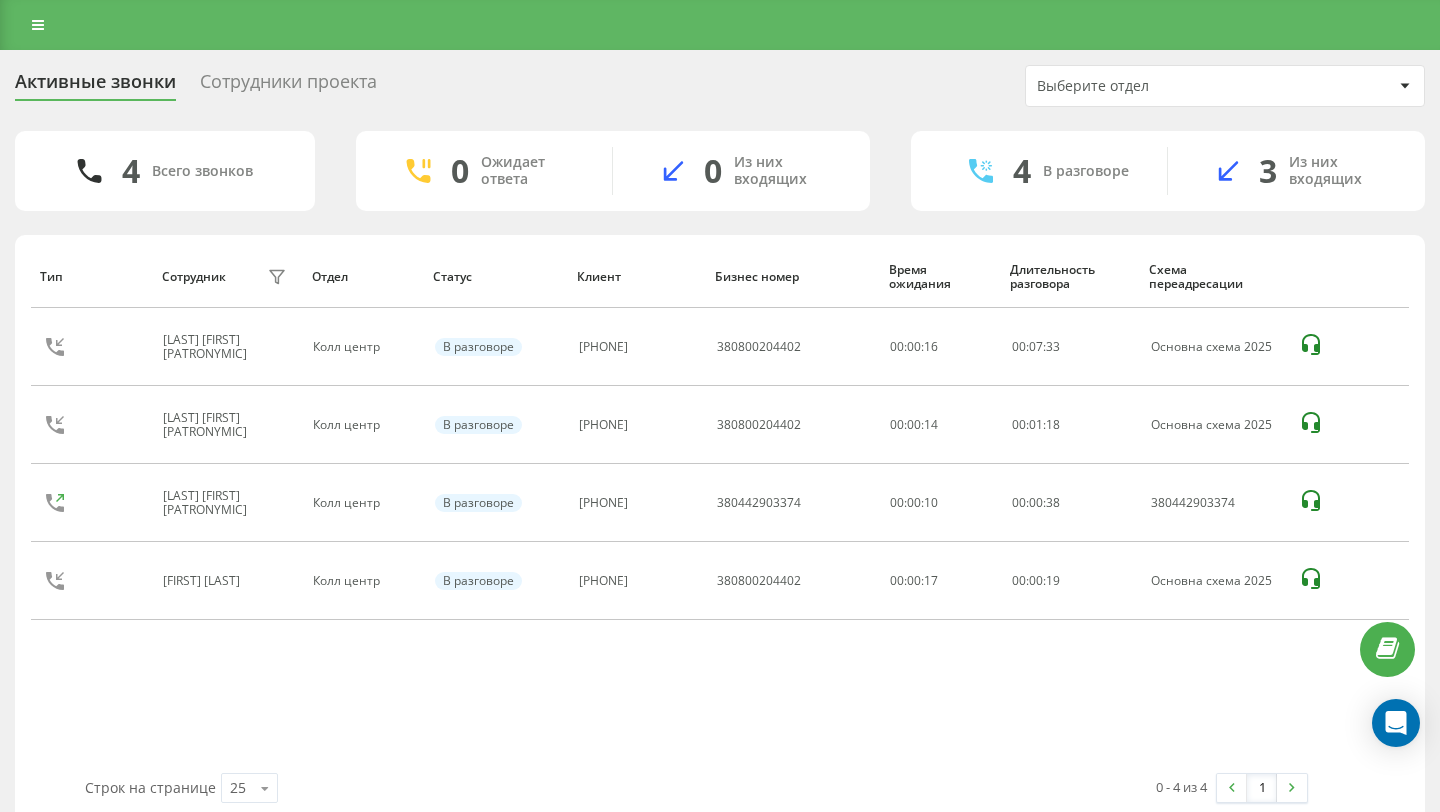 scroll, scrollTop: 0, scrollLeft: 0, axis: both 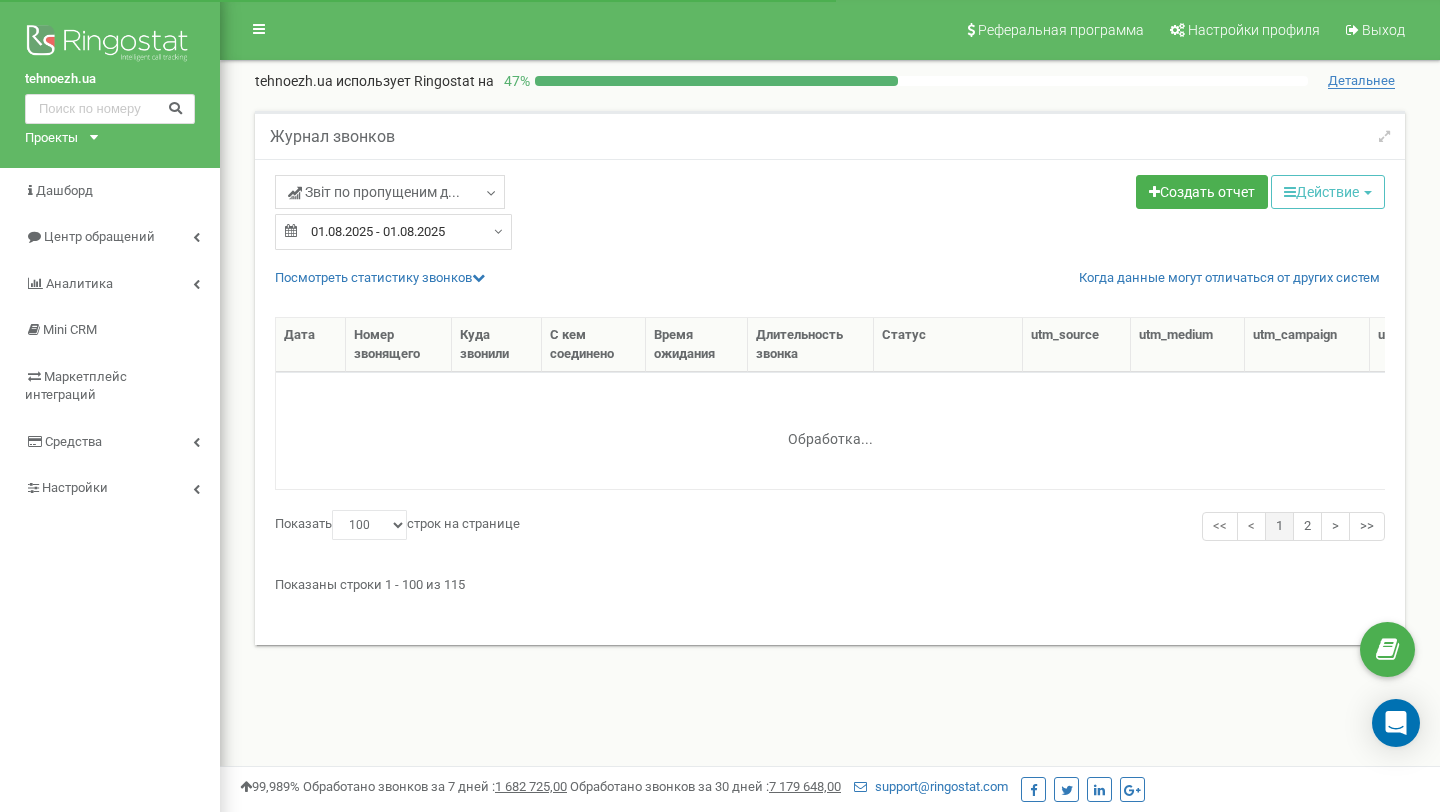 select on "100" 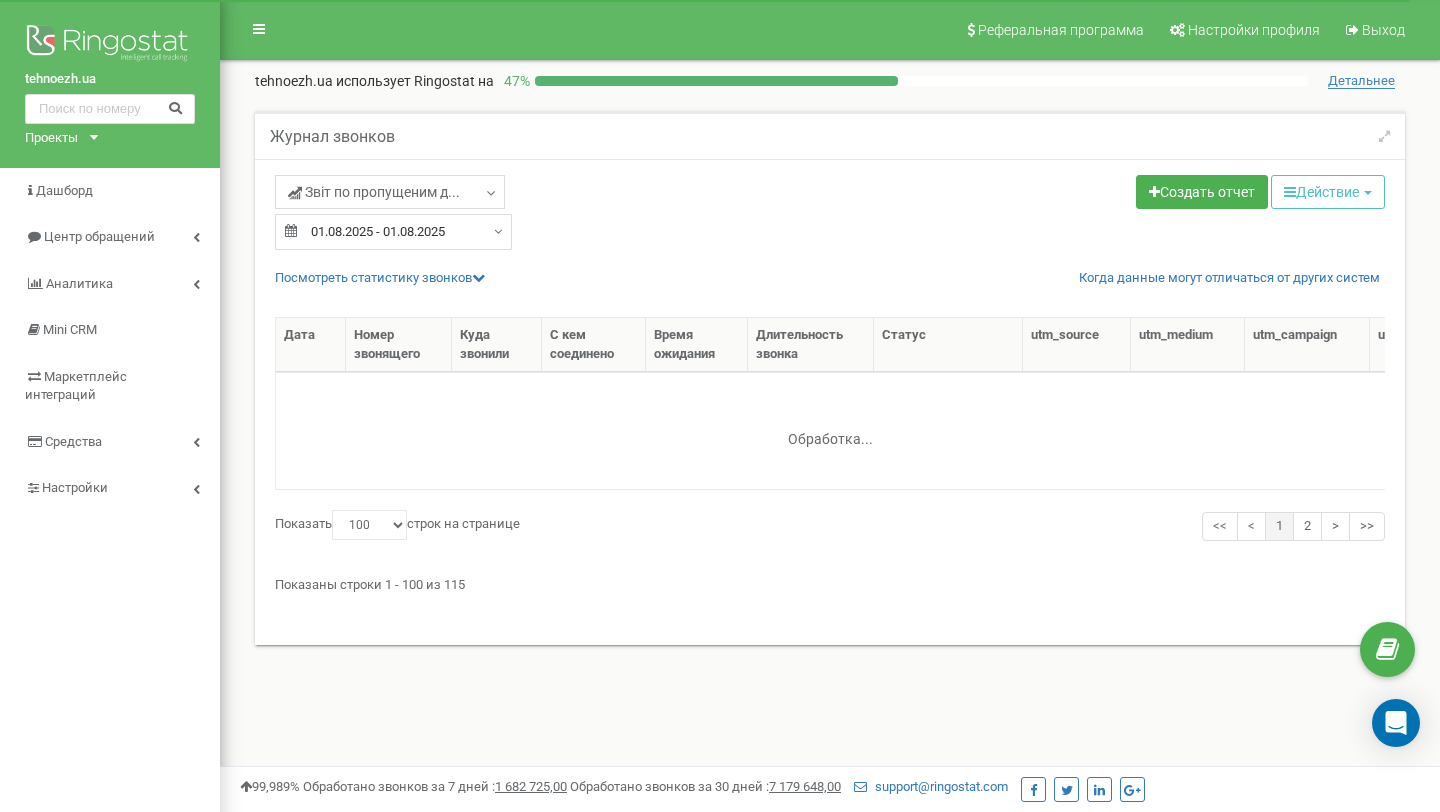 type on "01.08.2025" 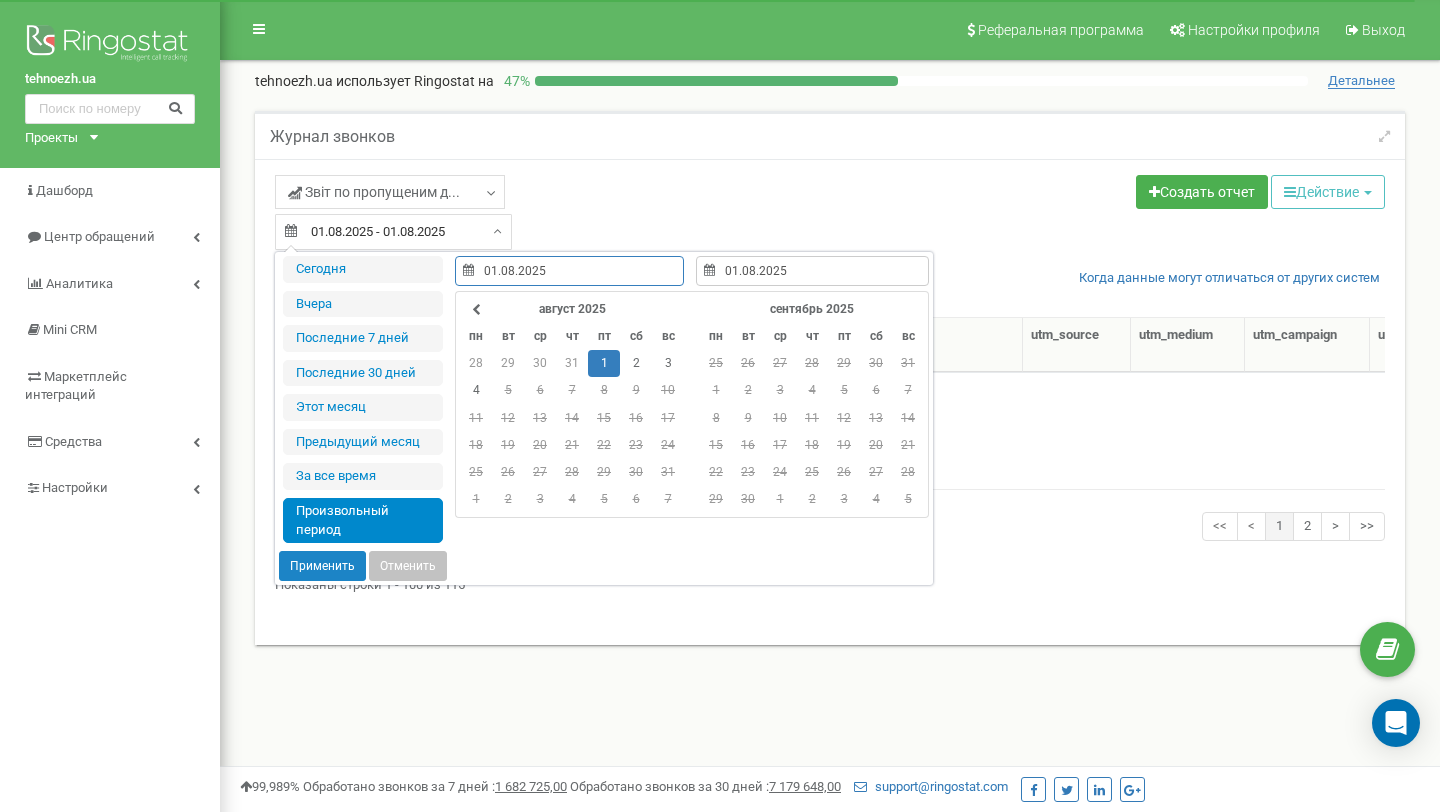 type on "04.08.2025" 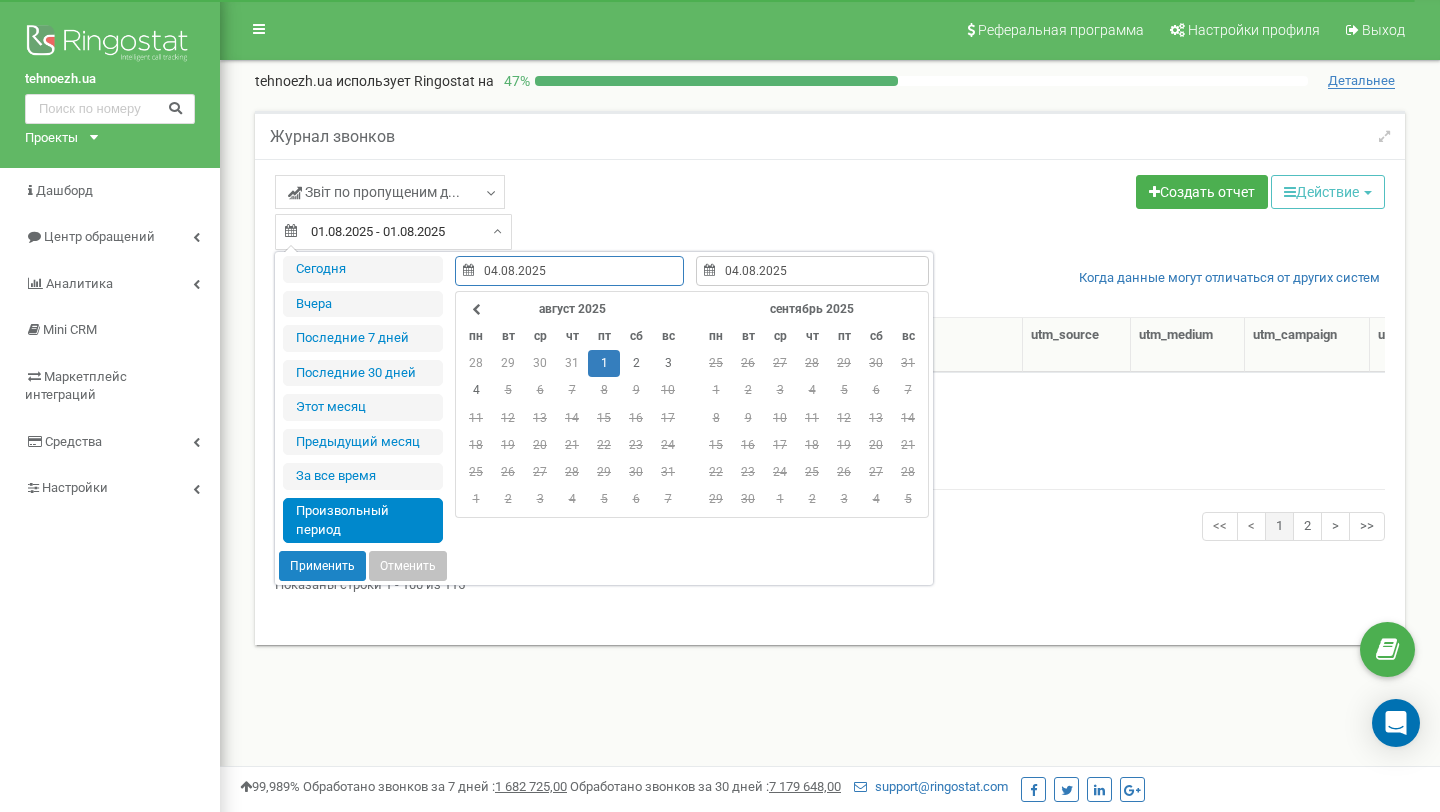 type on "03.08.2025" 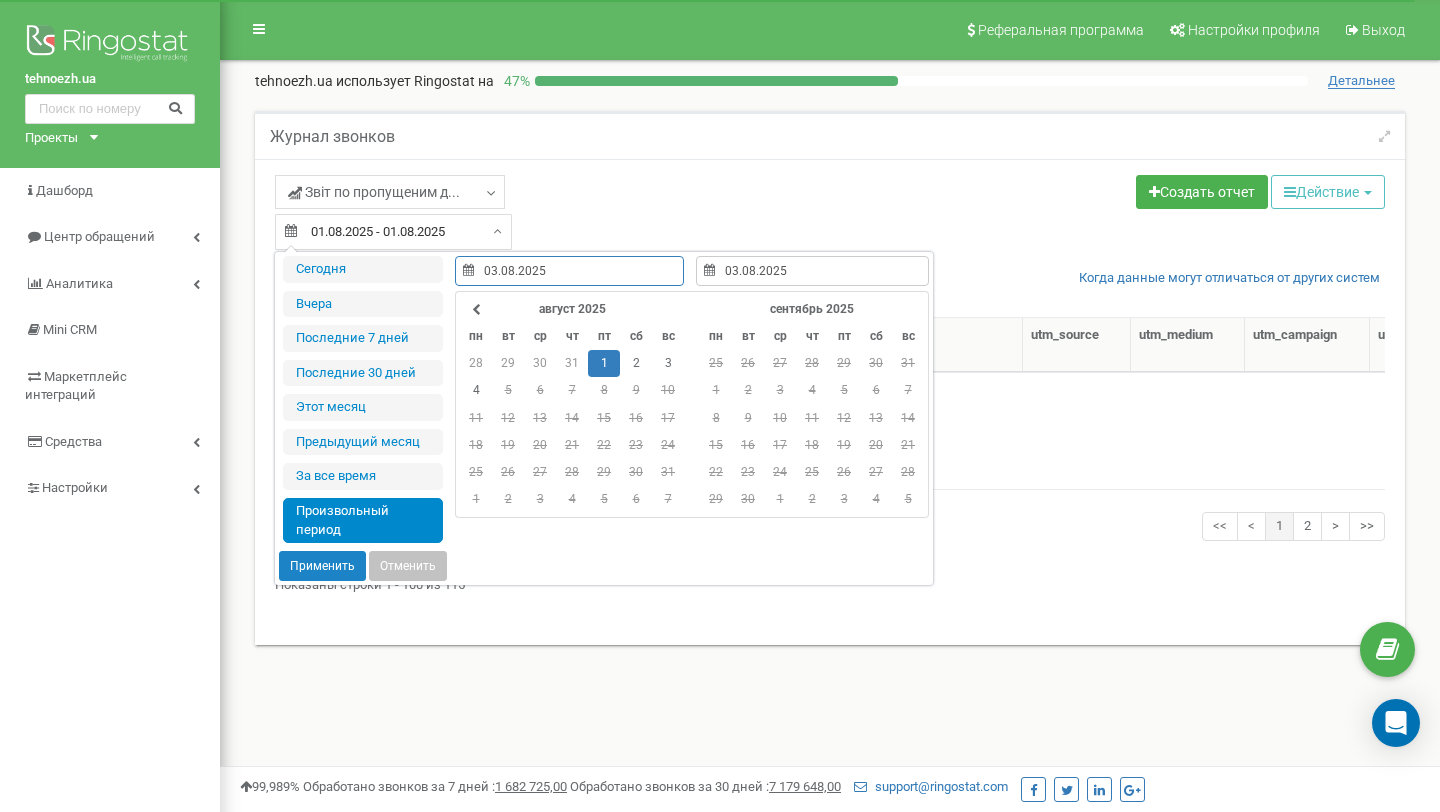 type on "01.08.2025" 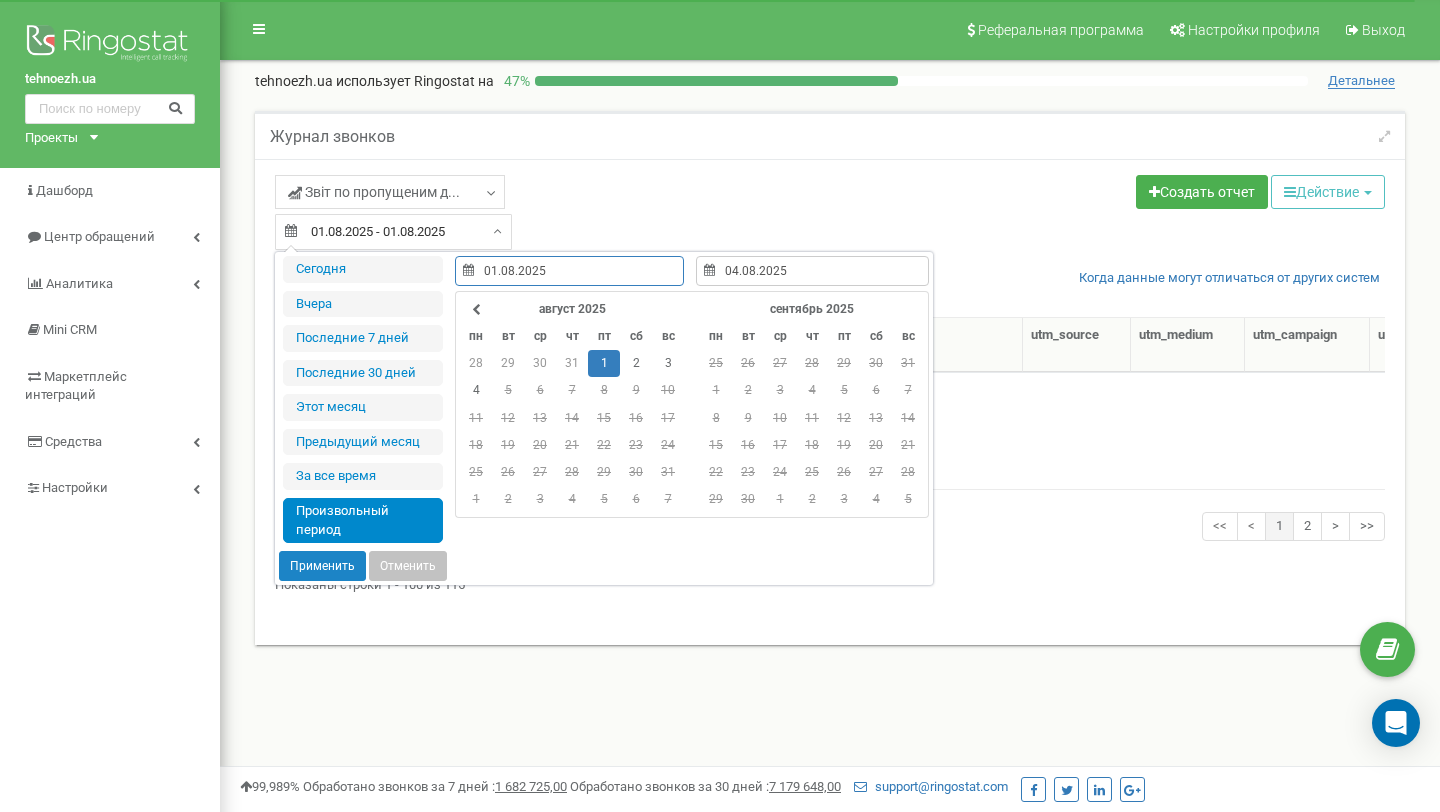 type on "01.08.2025" 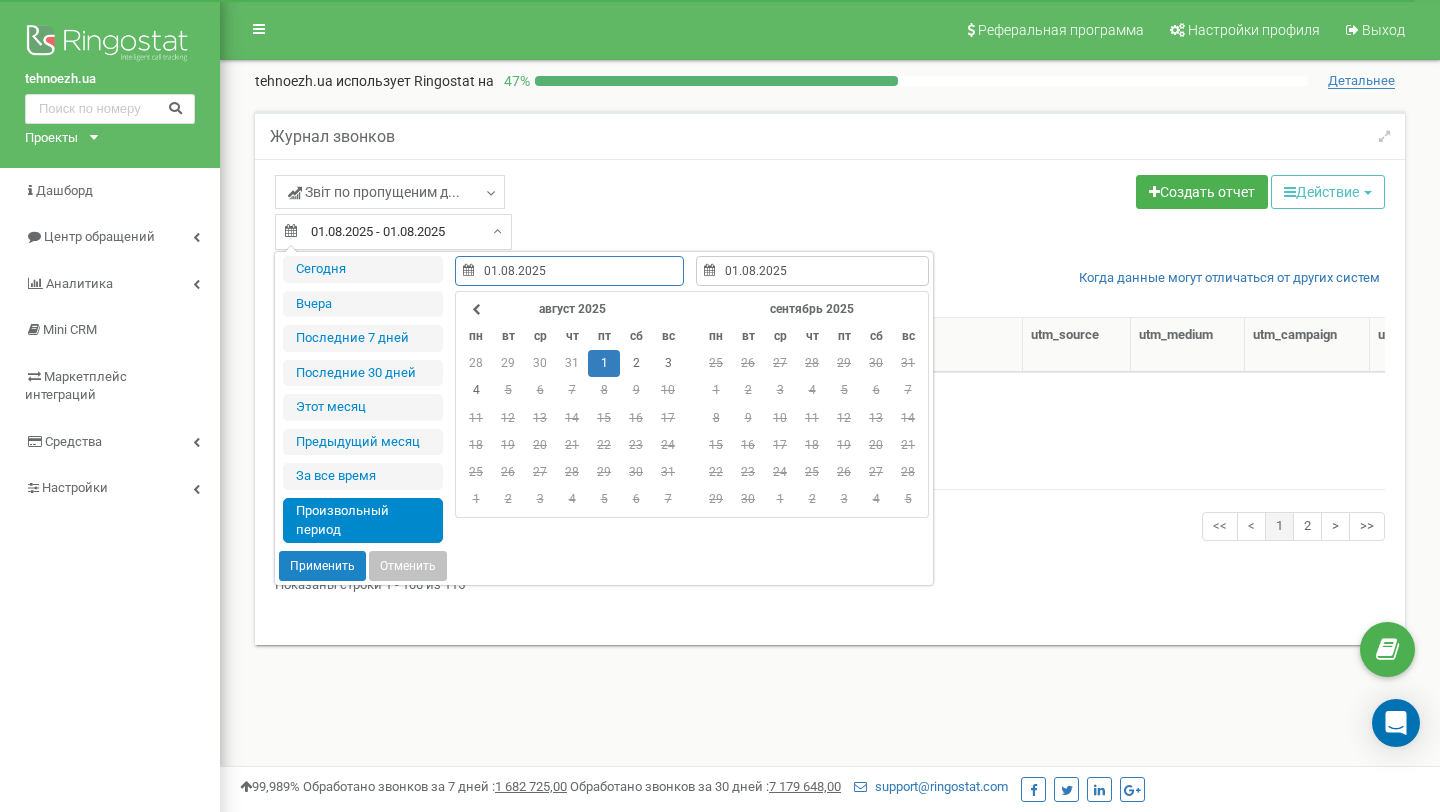 type on "10.12.2018" 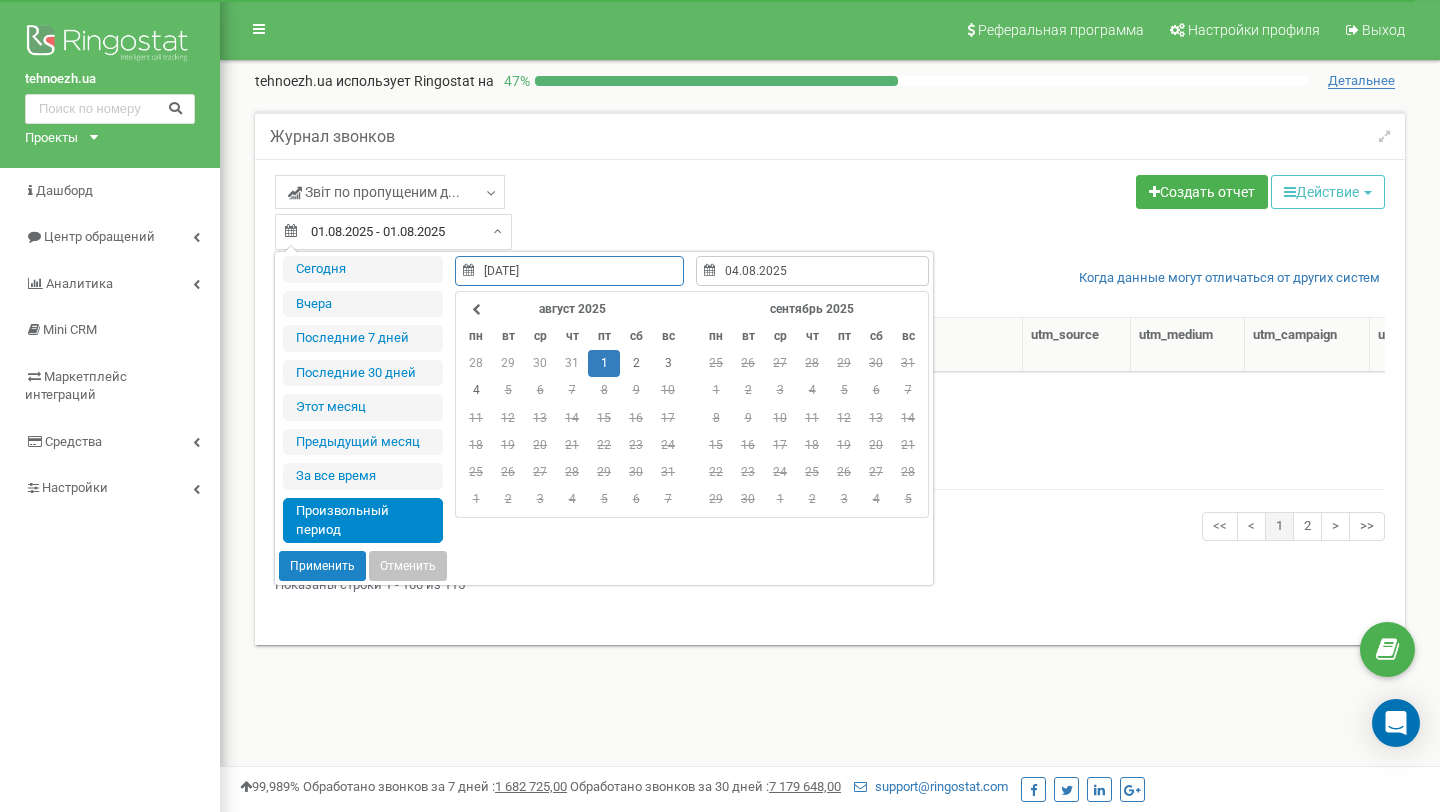 type on "01.08.2025" 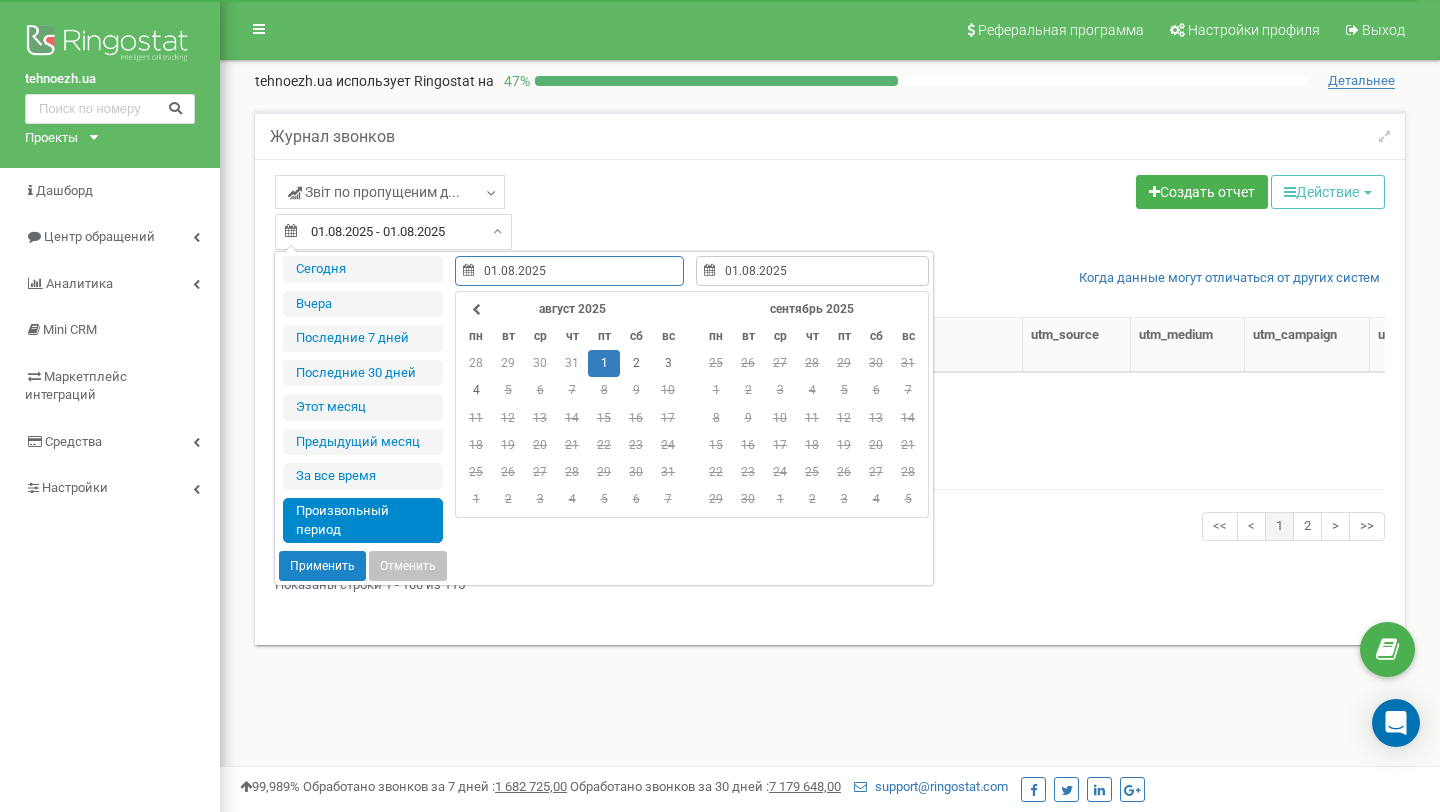type on "10.12.2018" 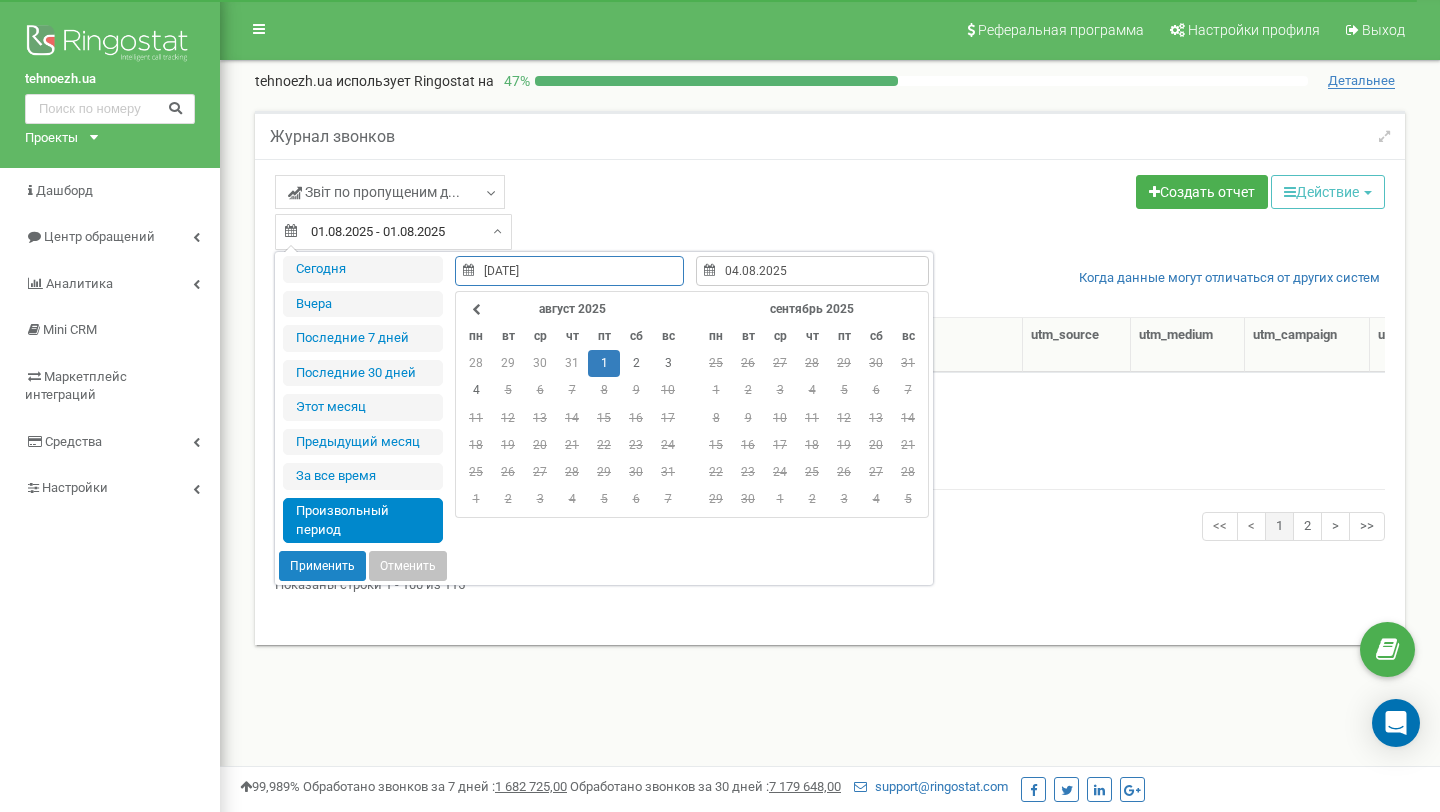 type on "01.08.2025" 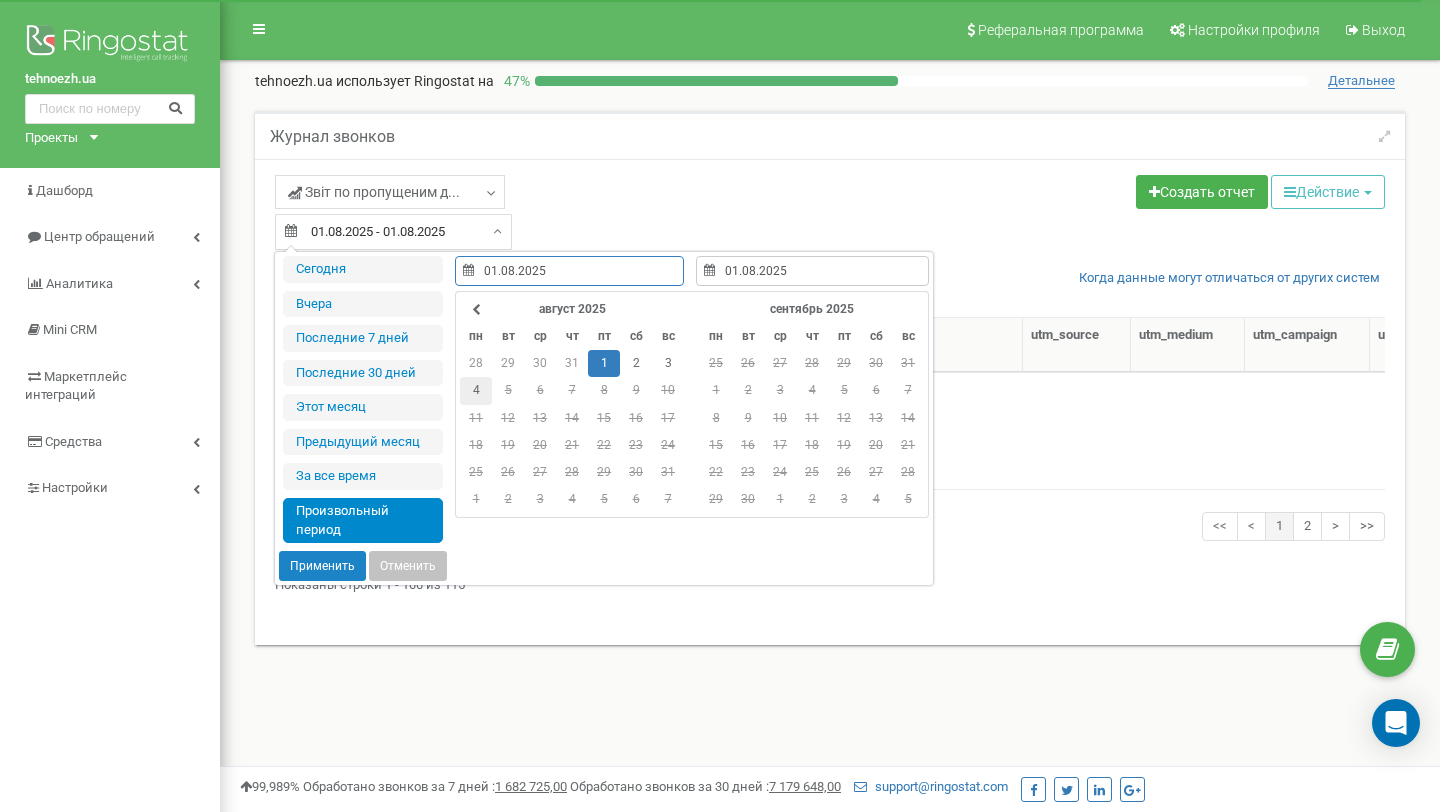 type on "04.08.2025" 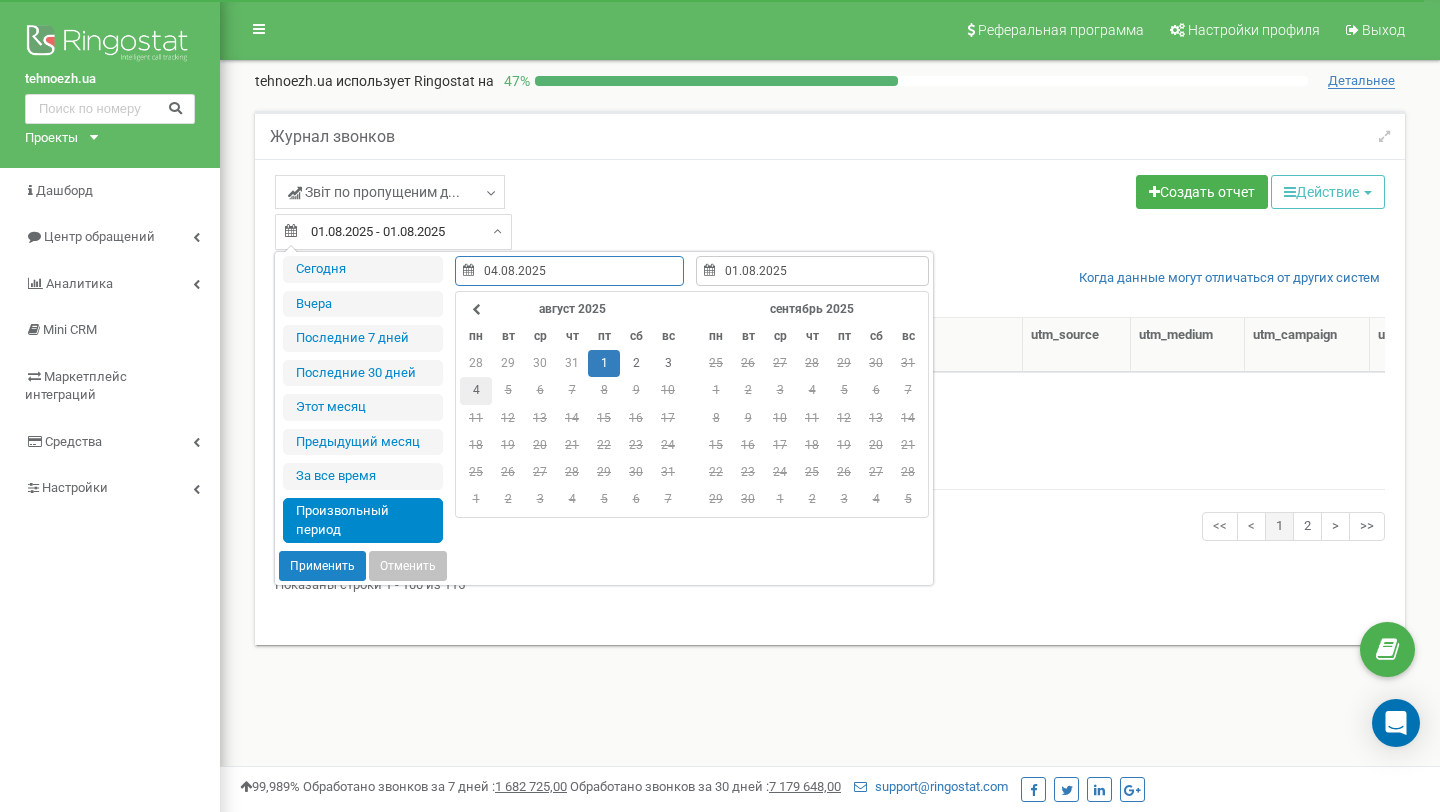 click on "4" at bounding box center (476, 390) 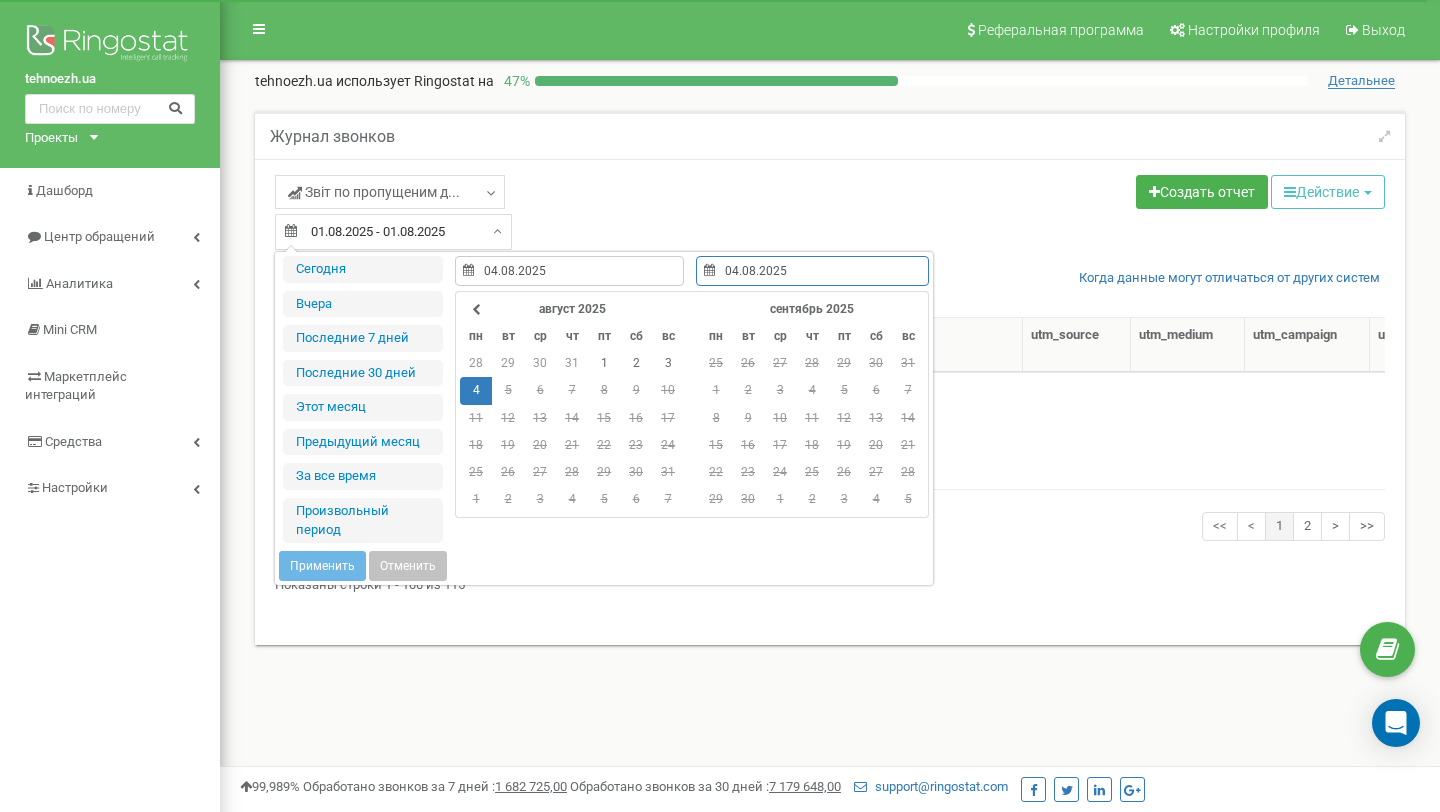 click on "4" at bounding box center (476, 390) 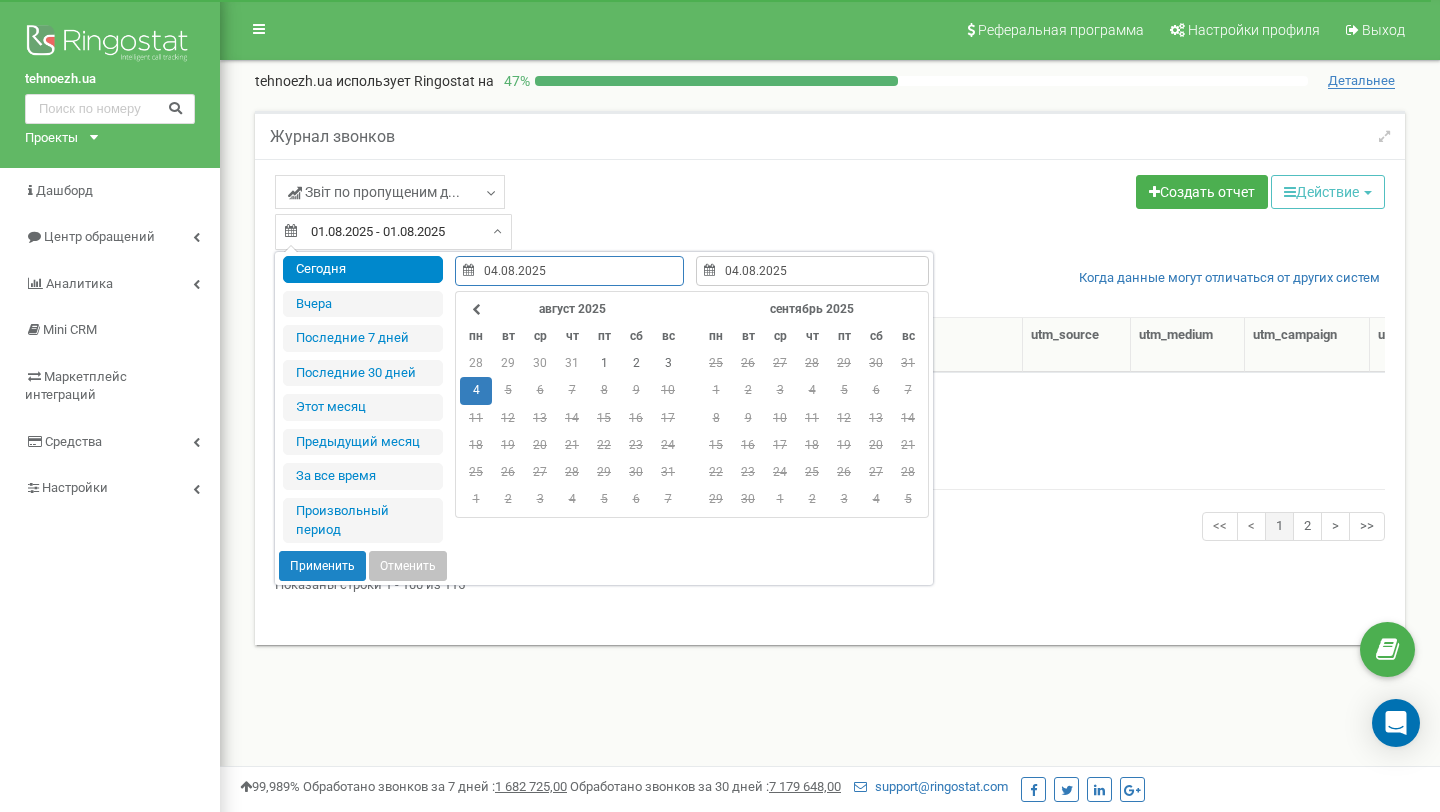 click on "4" at bounding box center [476, 390] 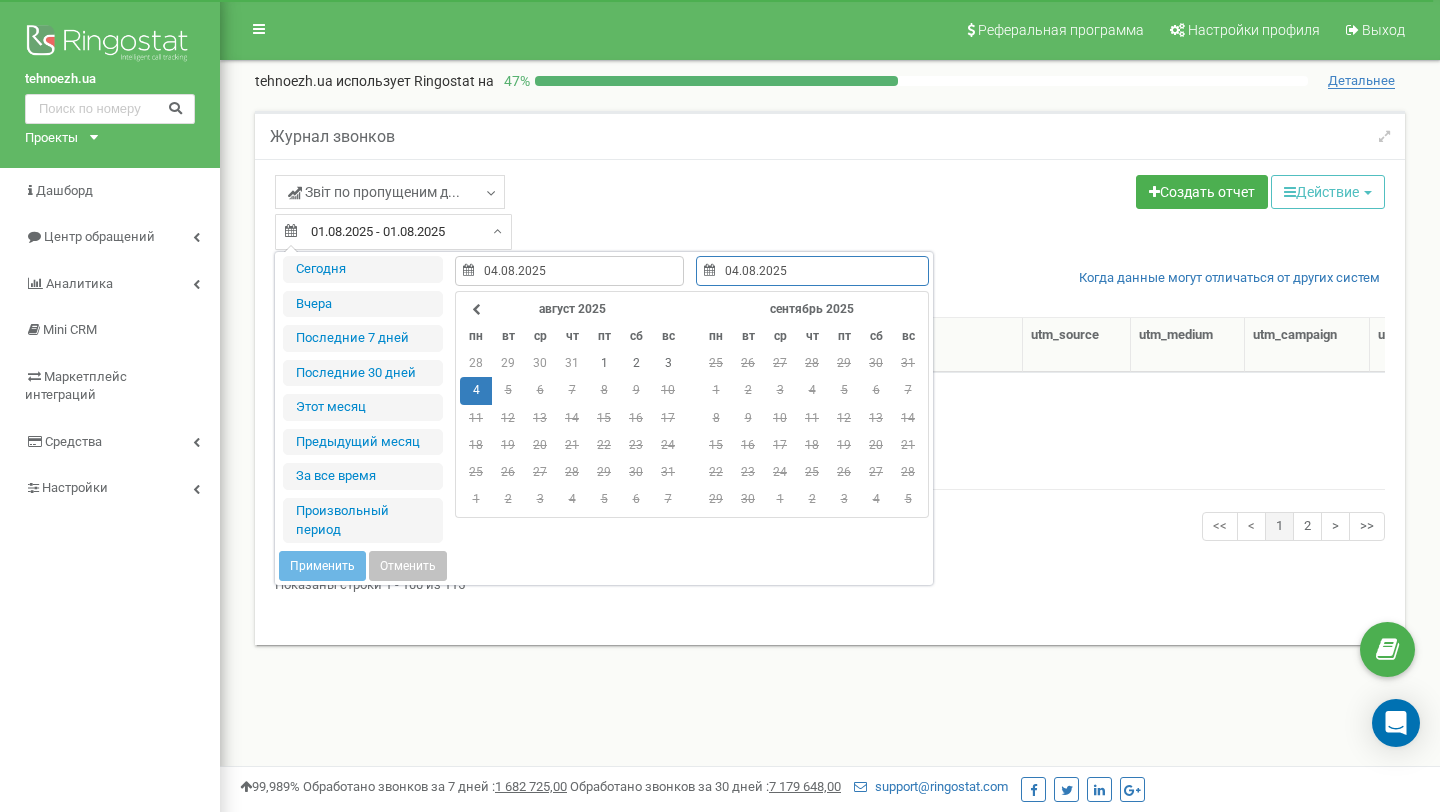 click on "4" at bounding box center (476, 390) 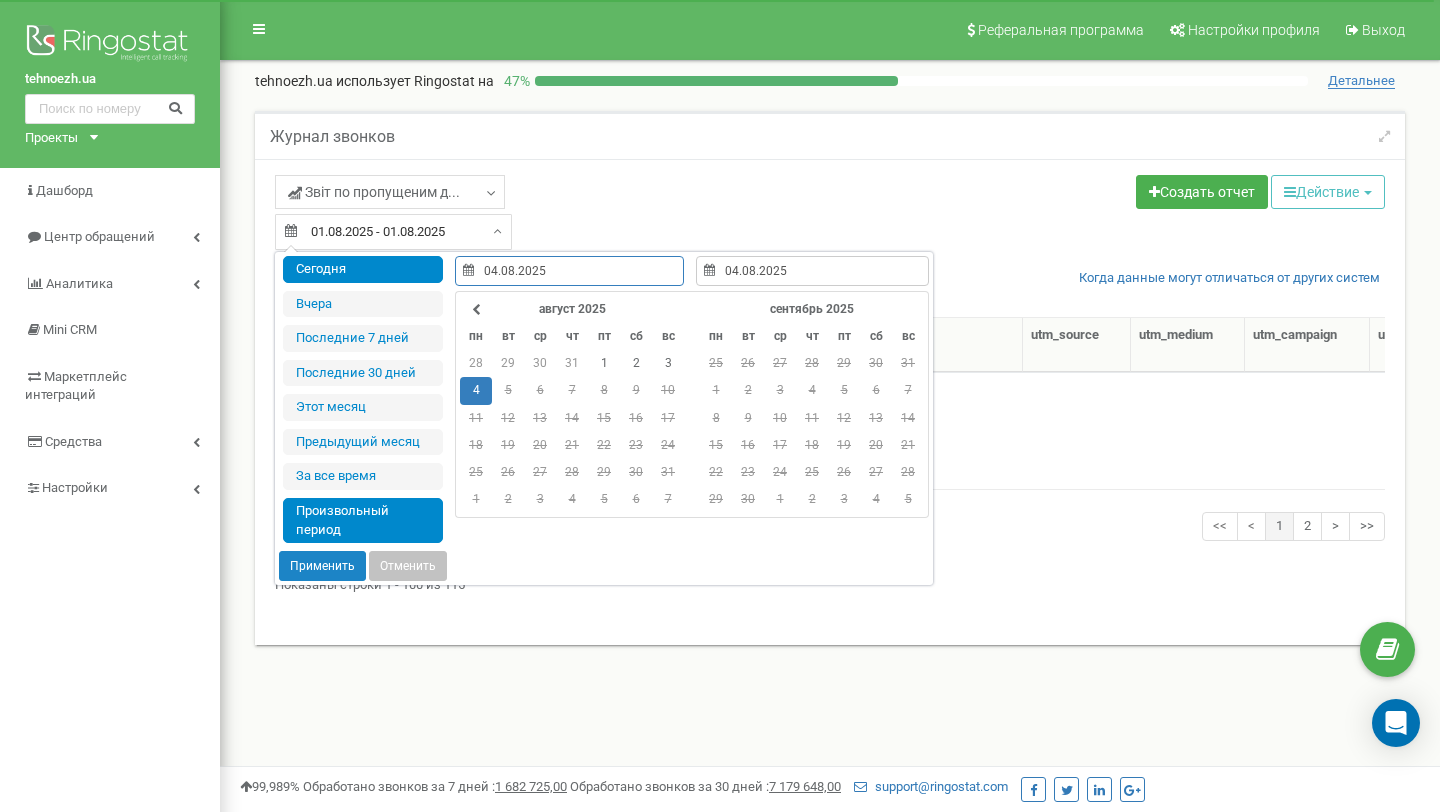 type on "01.07.2025" 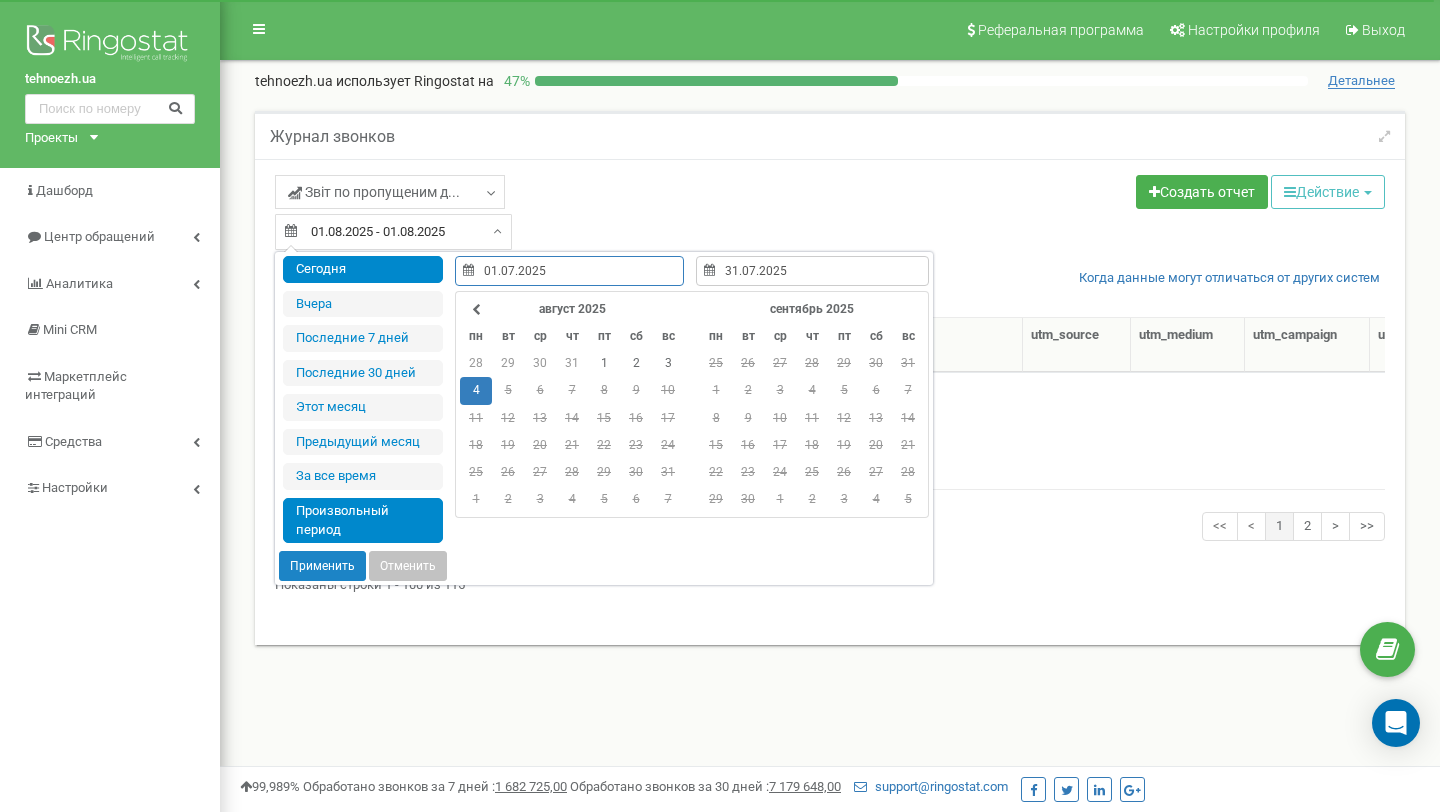type on "10.12.2018" 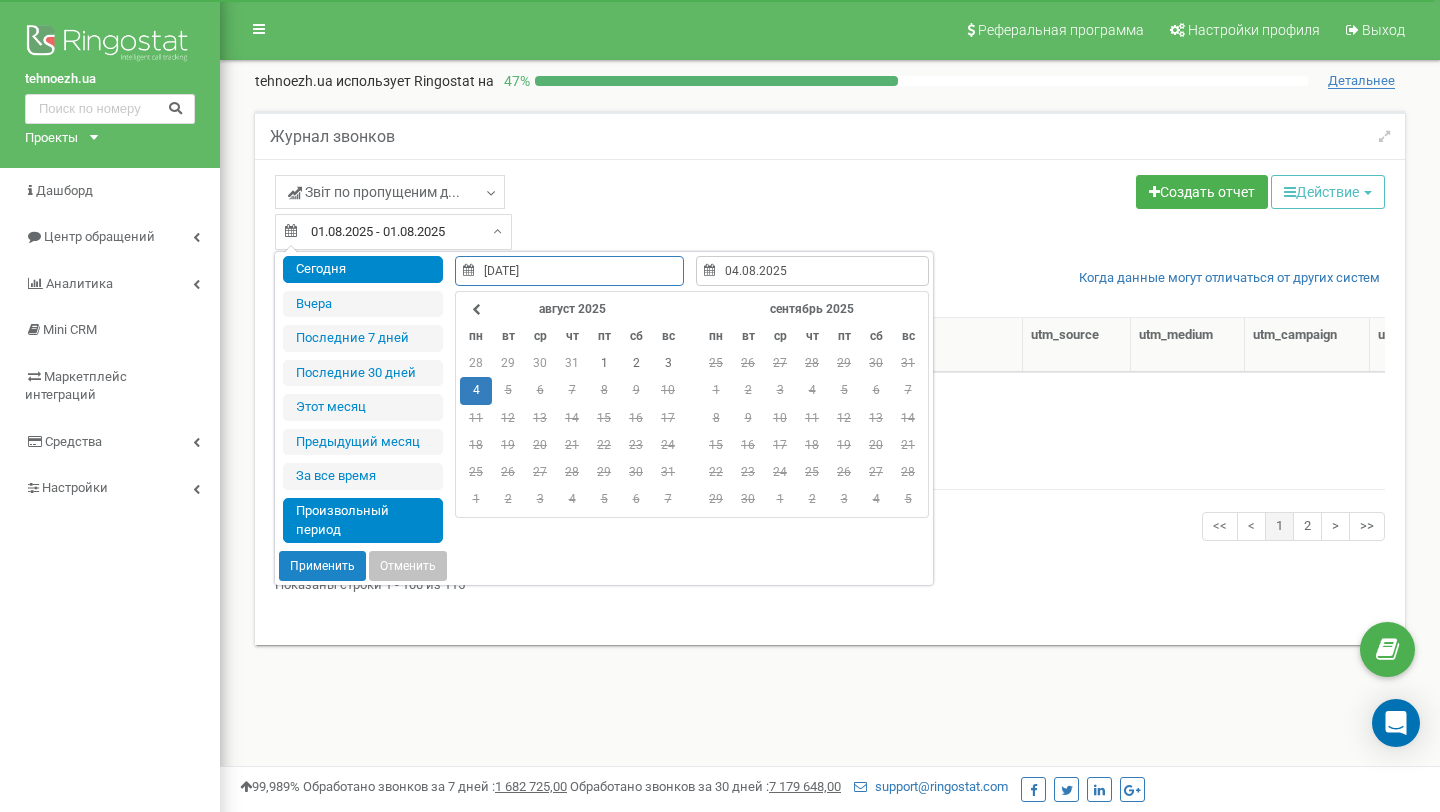 type on "04.08.2025" 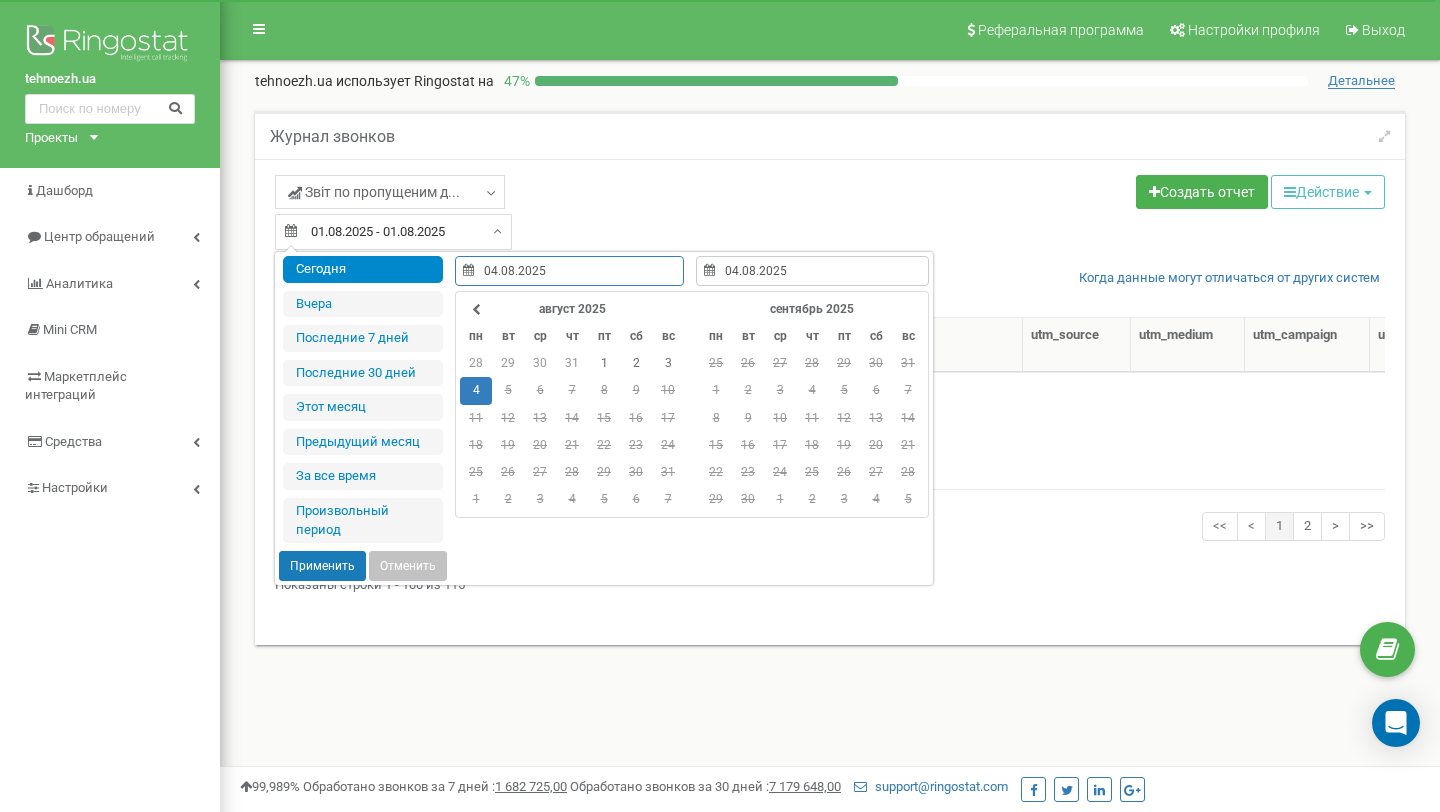 click on "Применить" at bounding box center [322, 566] 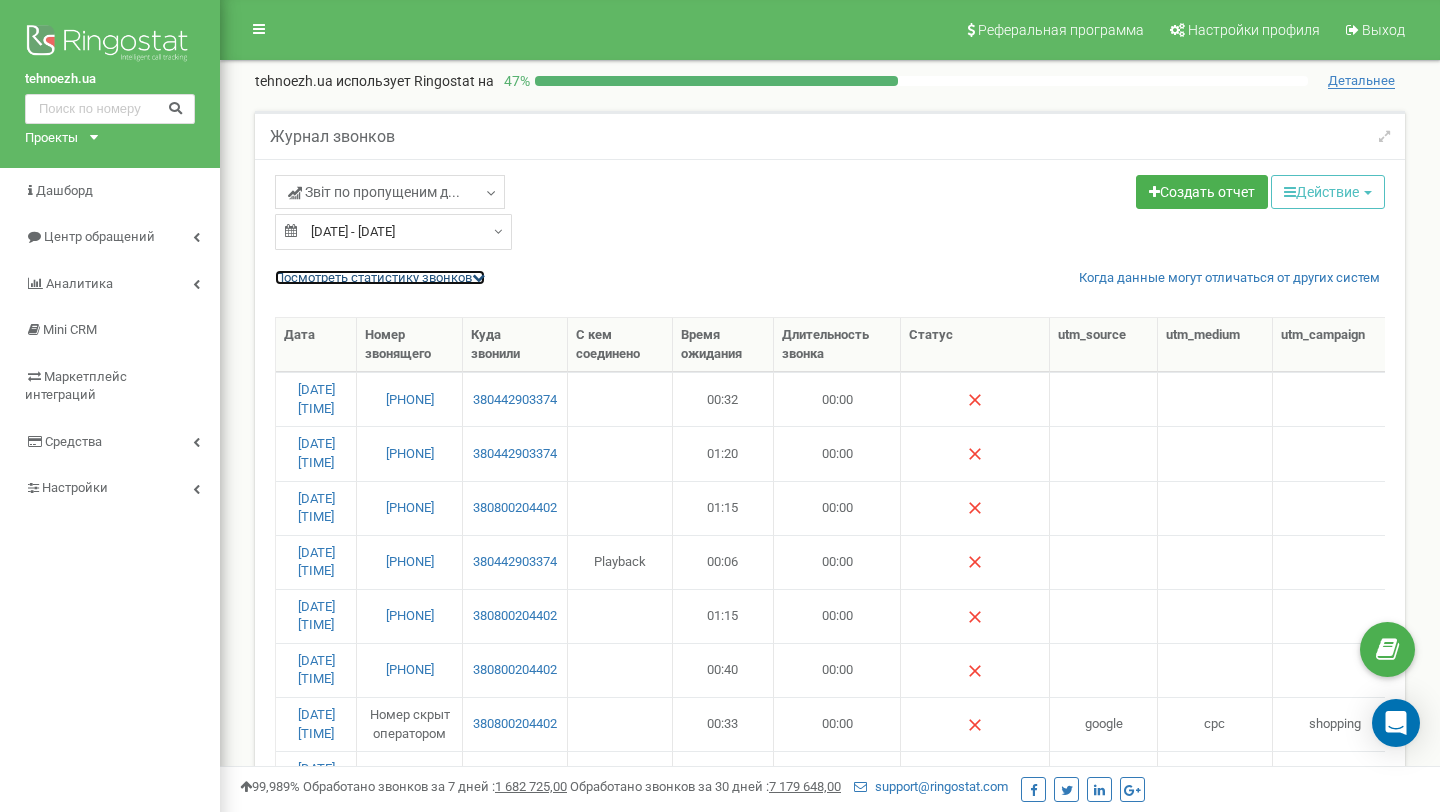 click on "Посмотреть cтатистику звонков" at bounding box center [380, 277] 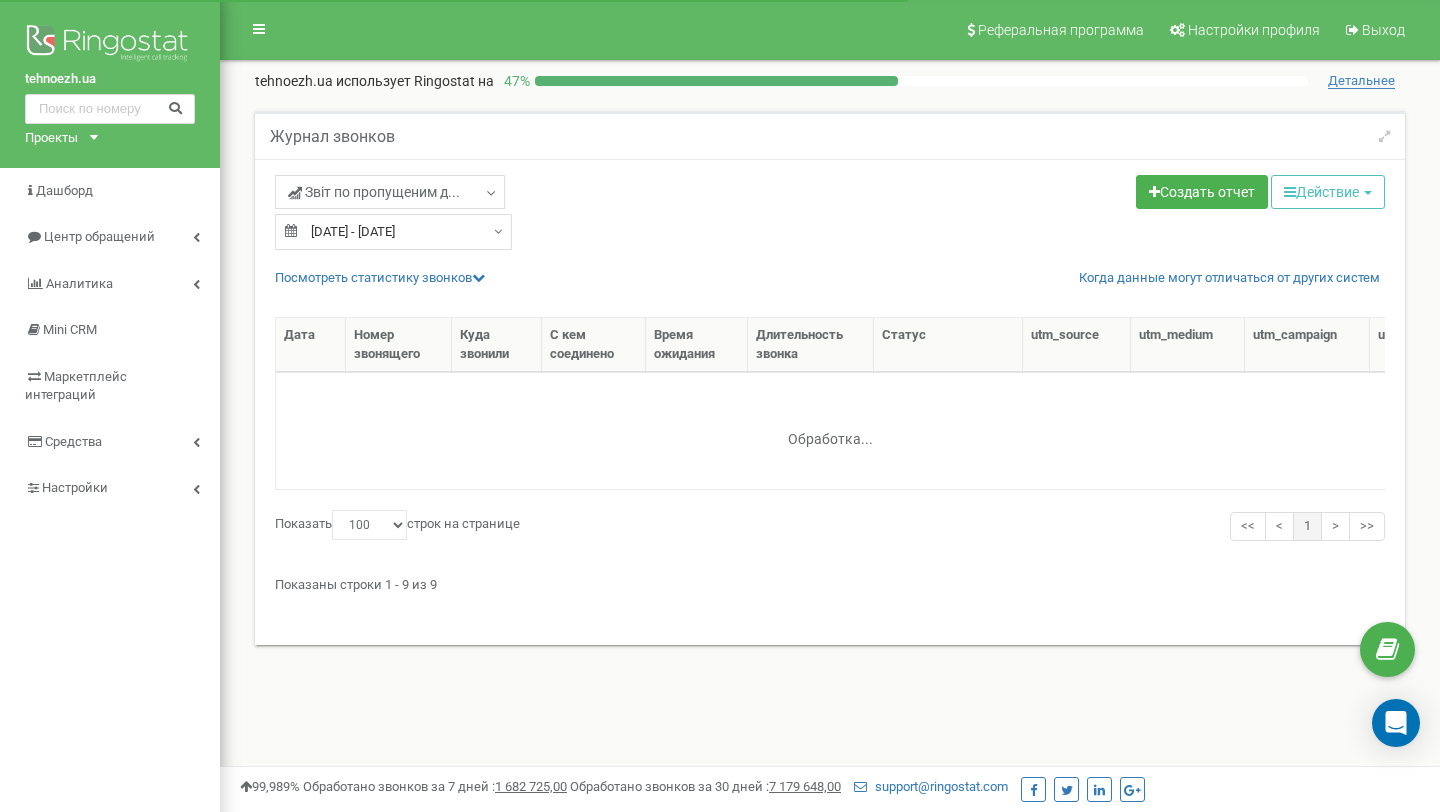 select on "100" 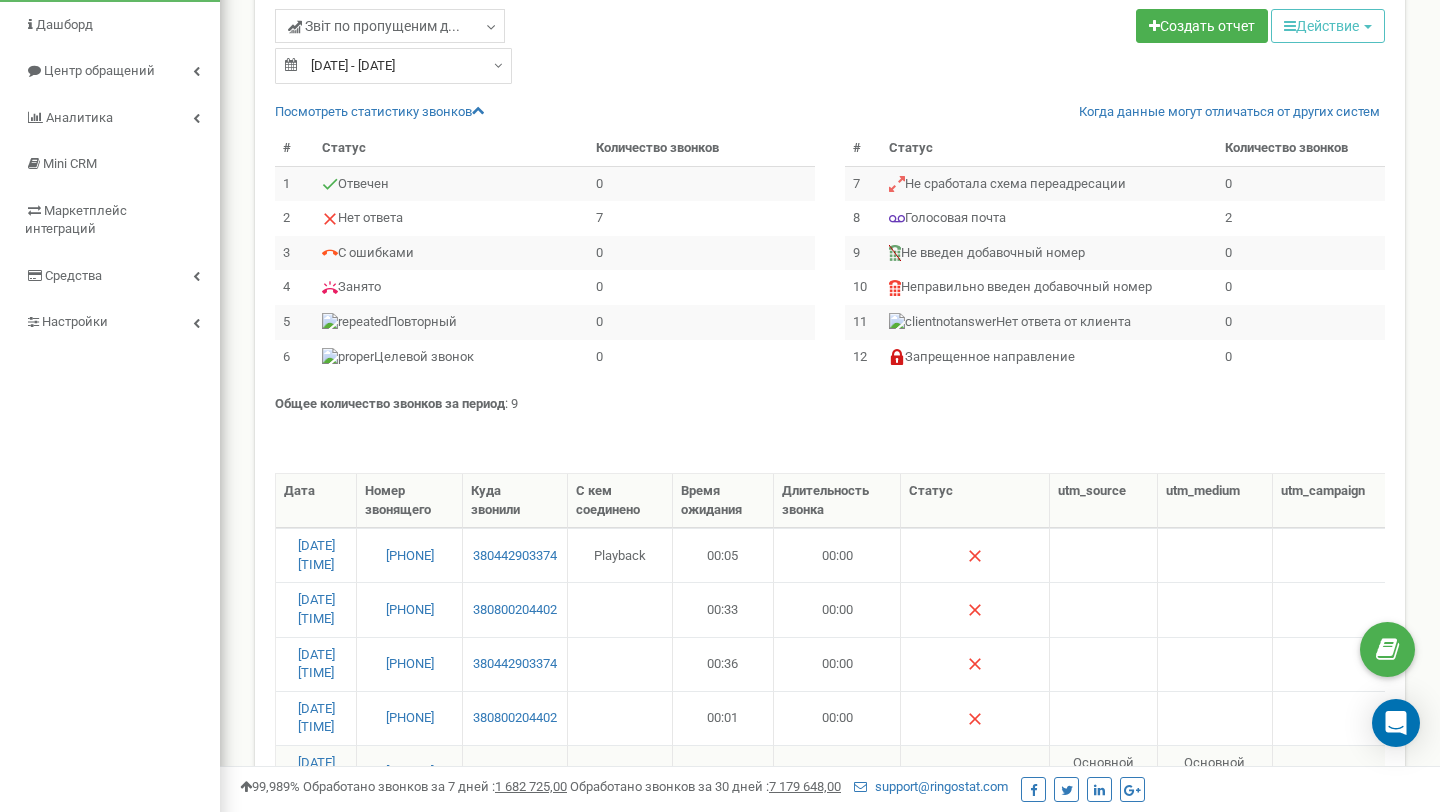 scroll, scrollTop: 0, scrollLeft: 0, axis: both 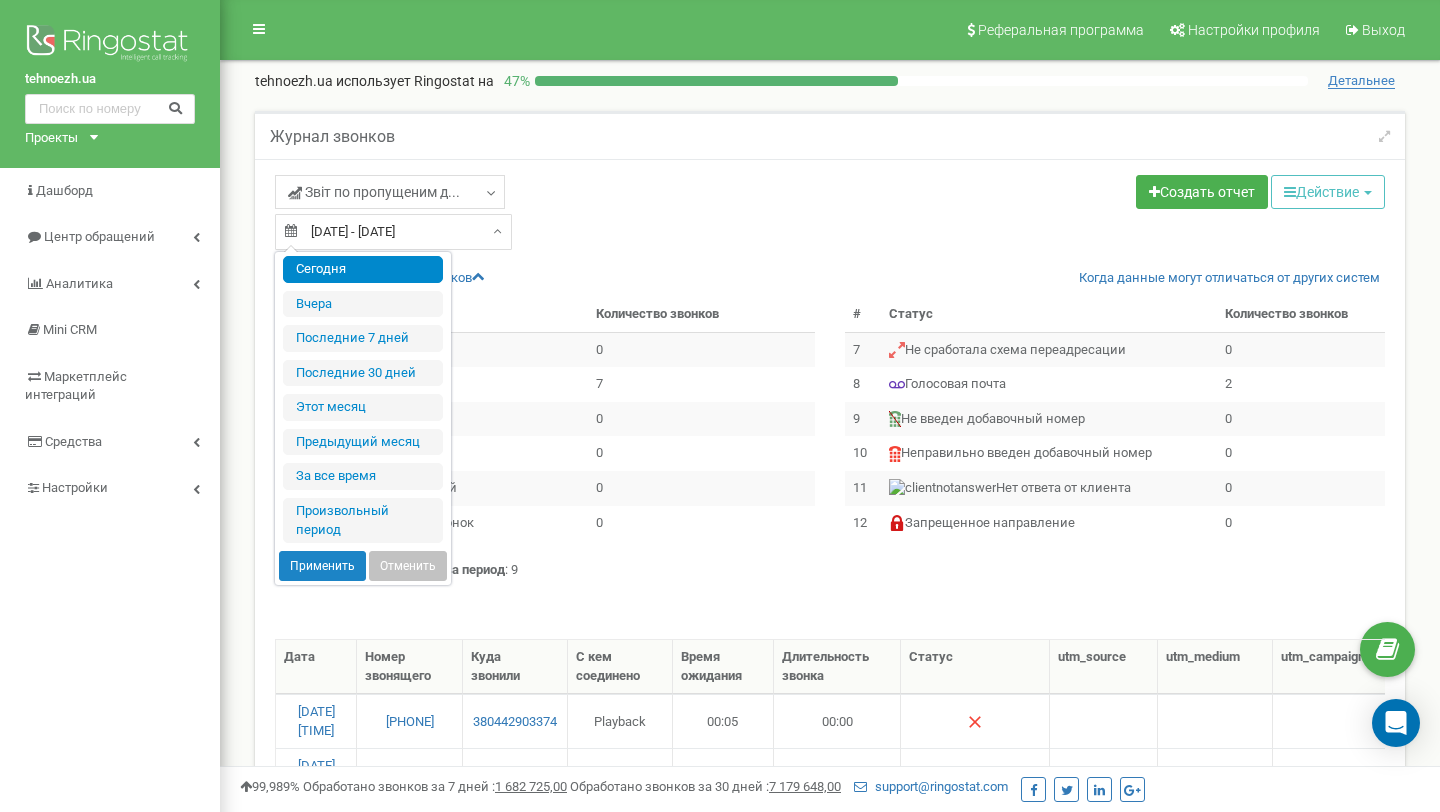 click on "[DATE] - [DATE]" at bounding box center (393, 232) 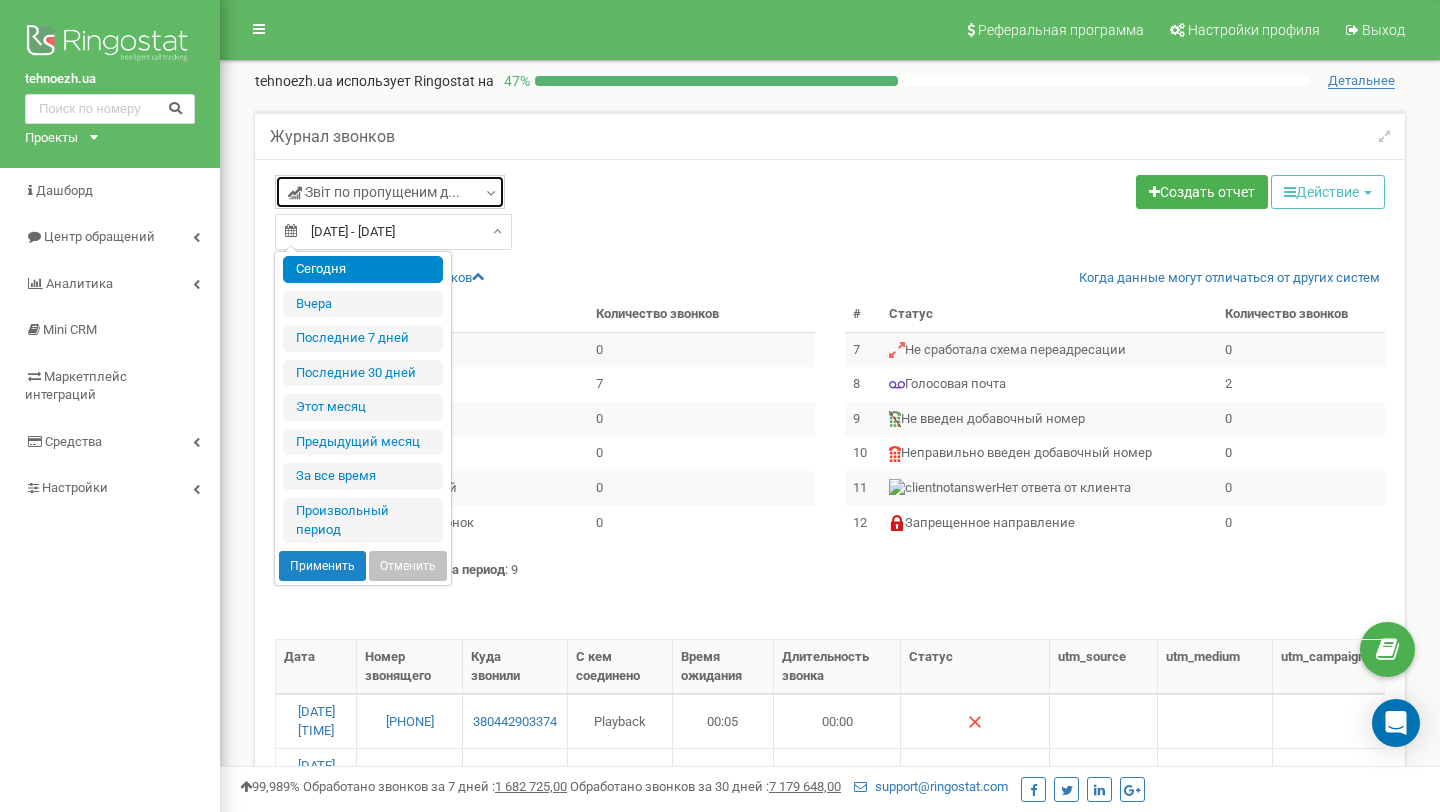 click on "Звіт по пропущеним д..." at bounding box center [374, 192] 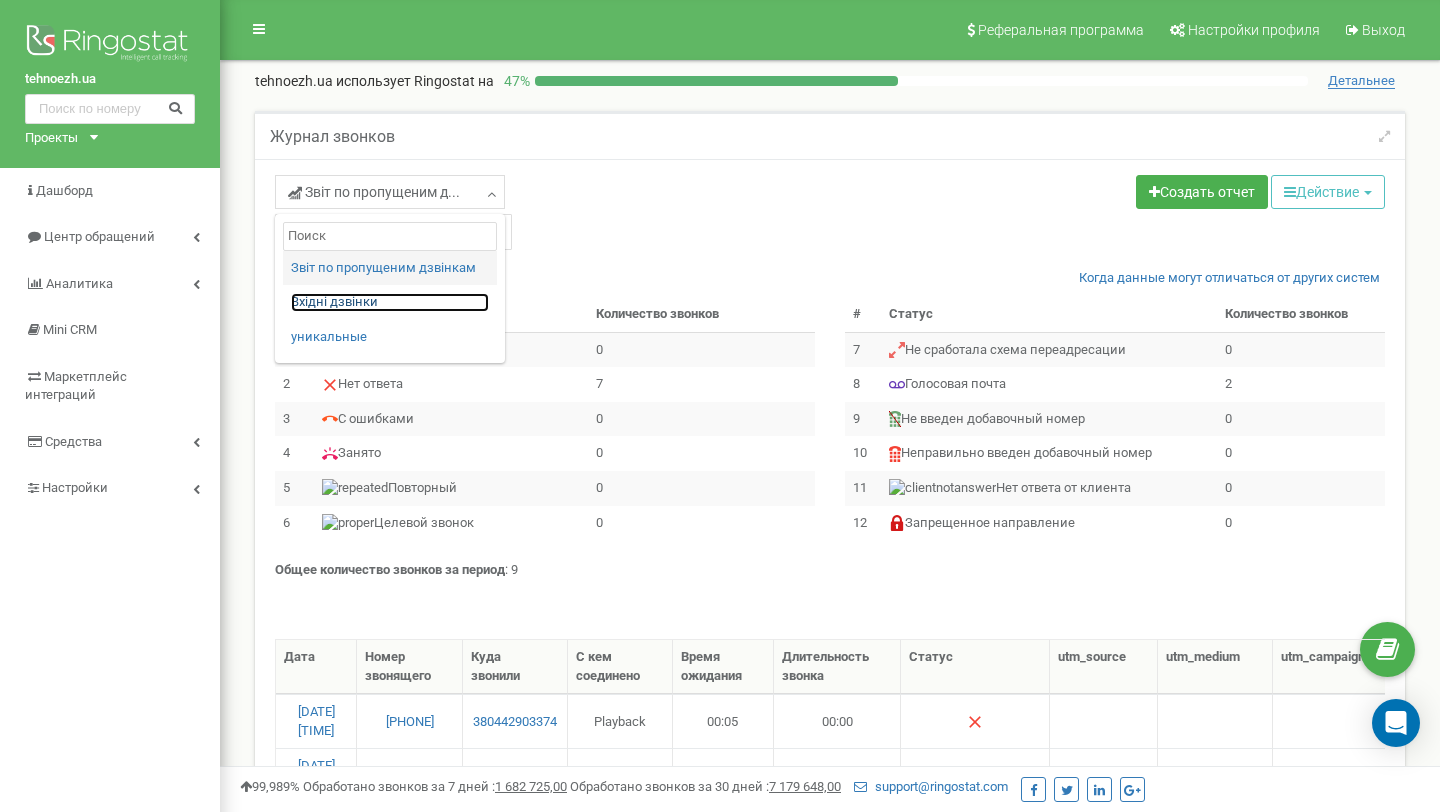 click on "Вхідні дзвінки" at bounding box center [390, 302] 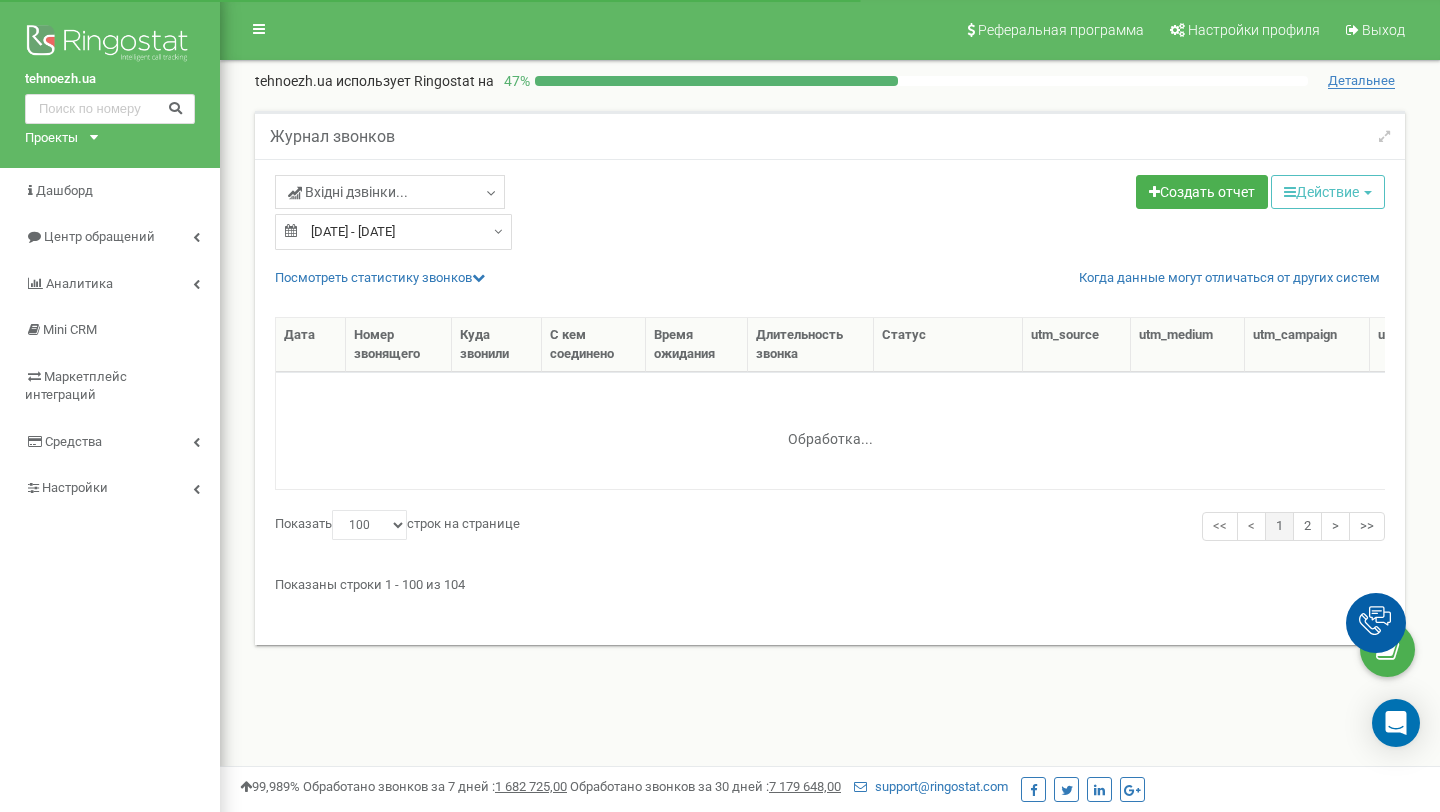 select on "100" 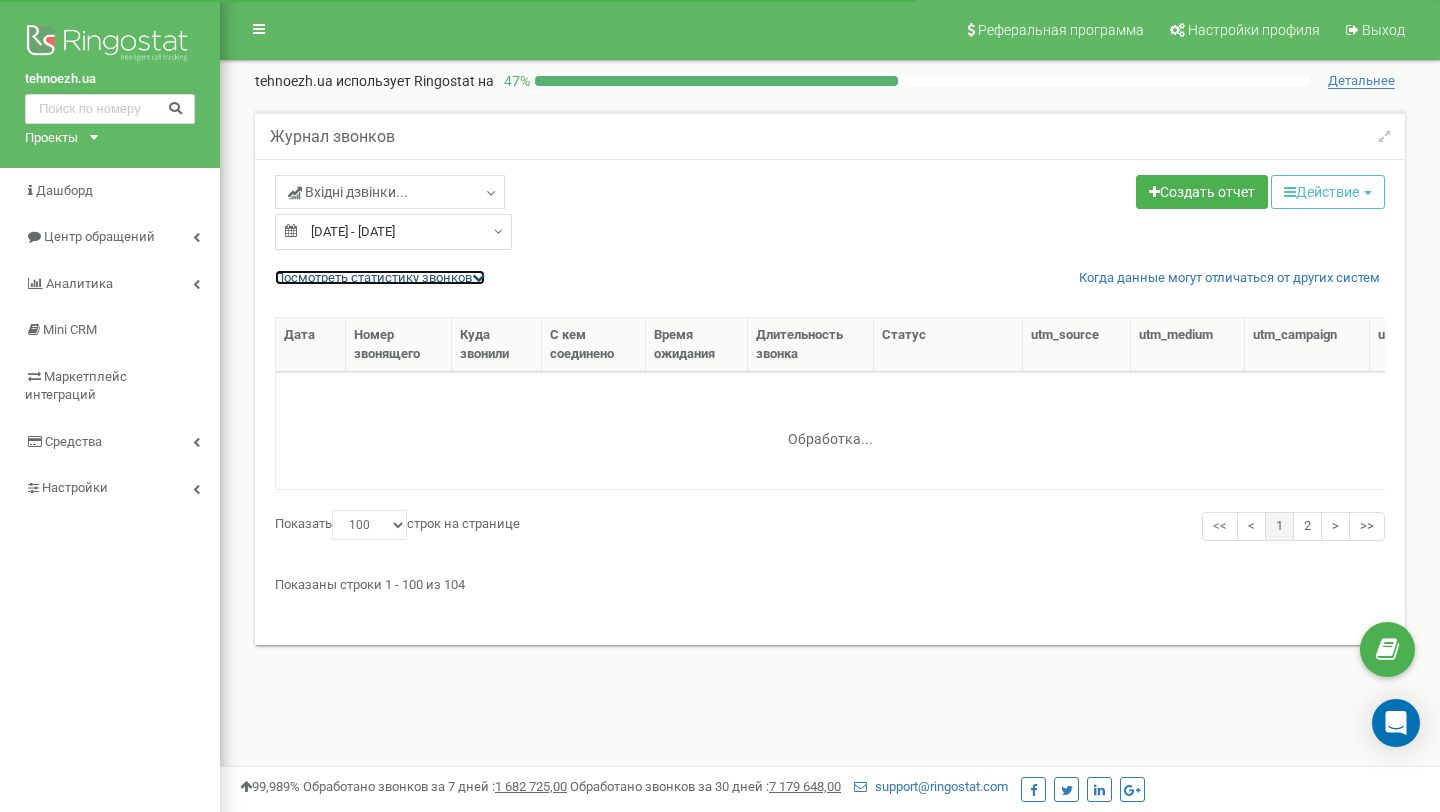 click on "Посмотреть cтатистику звонков" at bounding box center [380, 277] 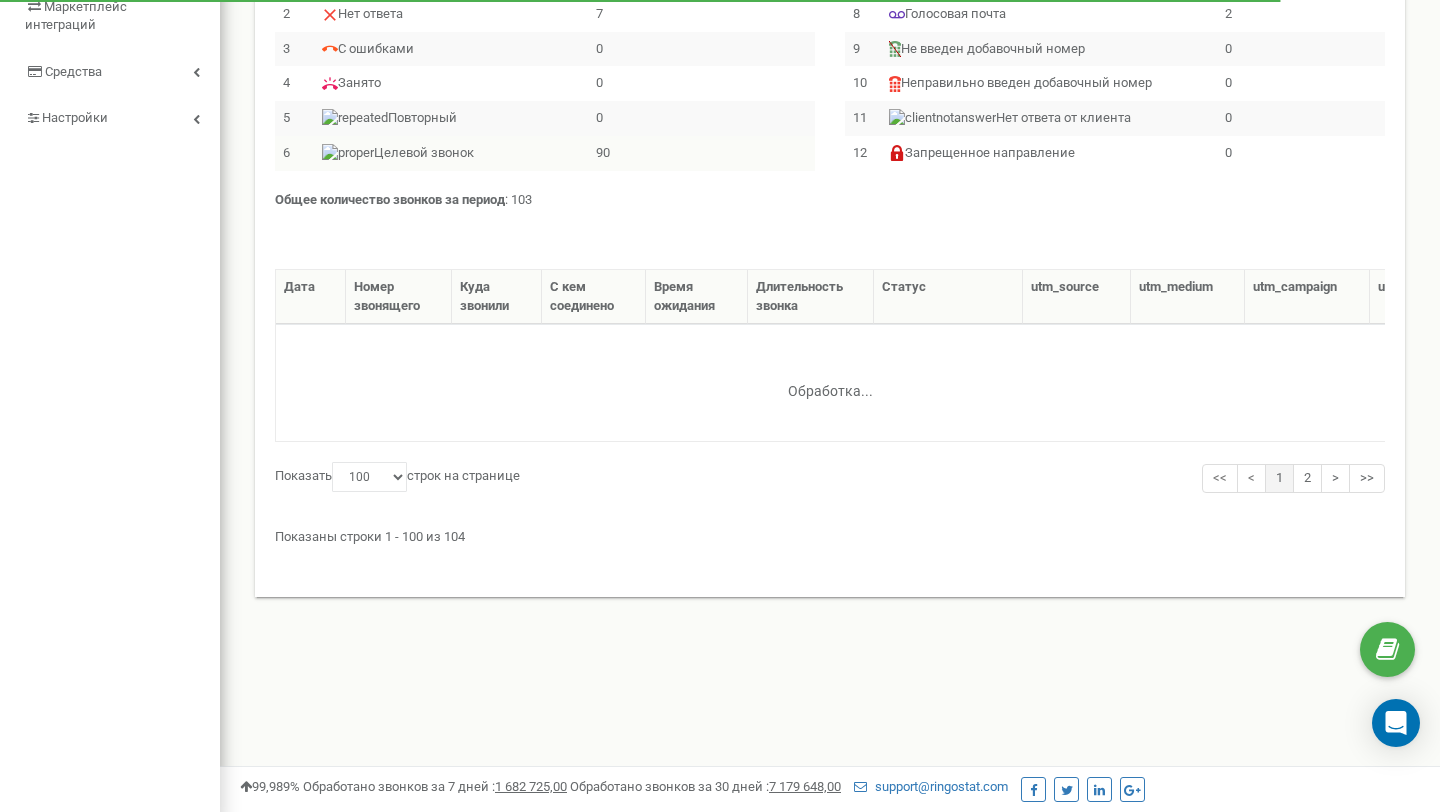 scroll, scrollTop: 0, scrollLeft: 0, axis: both 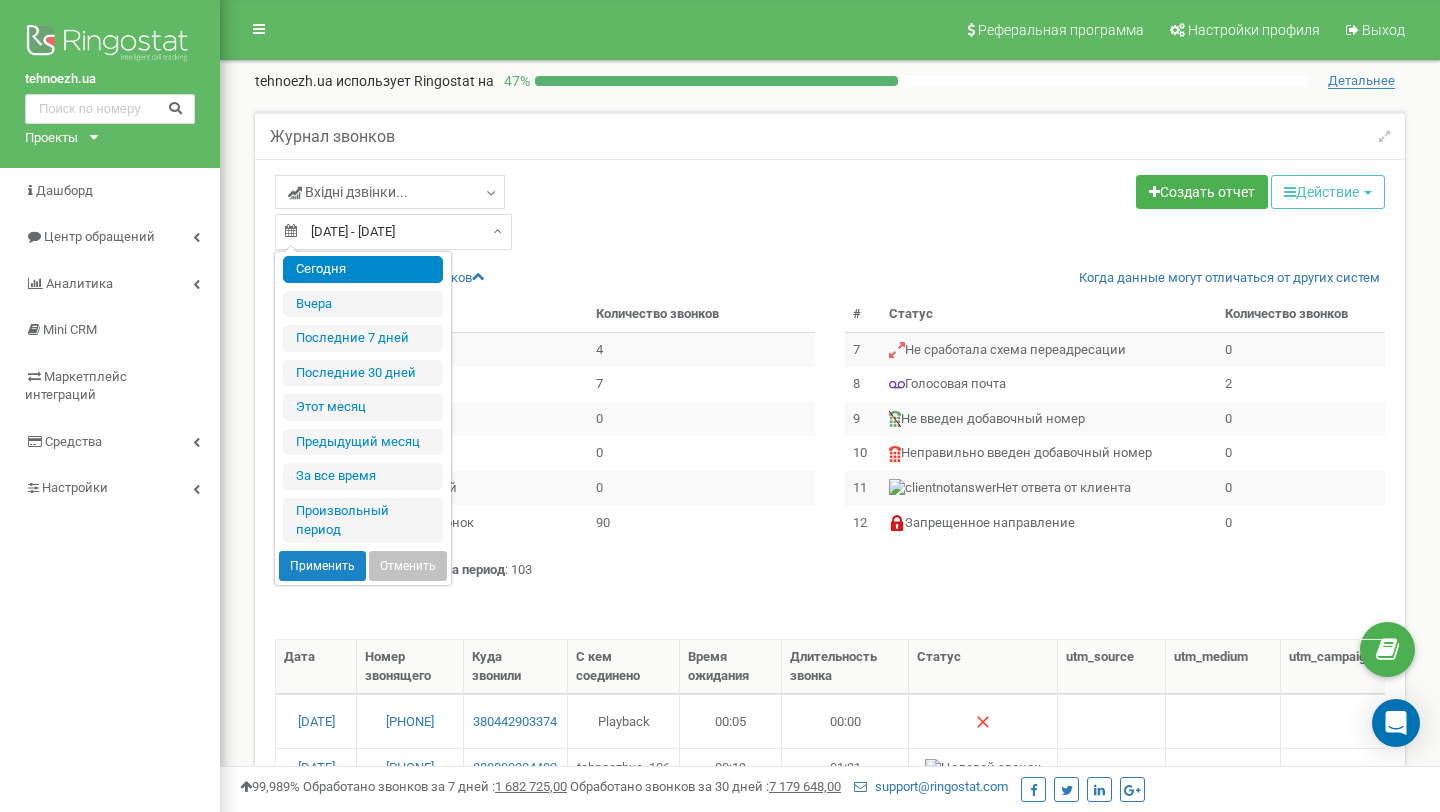 click on "[DATE] - [DATE]" at bounding box center (393, 232) 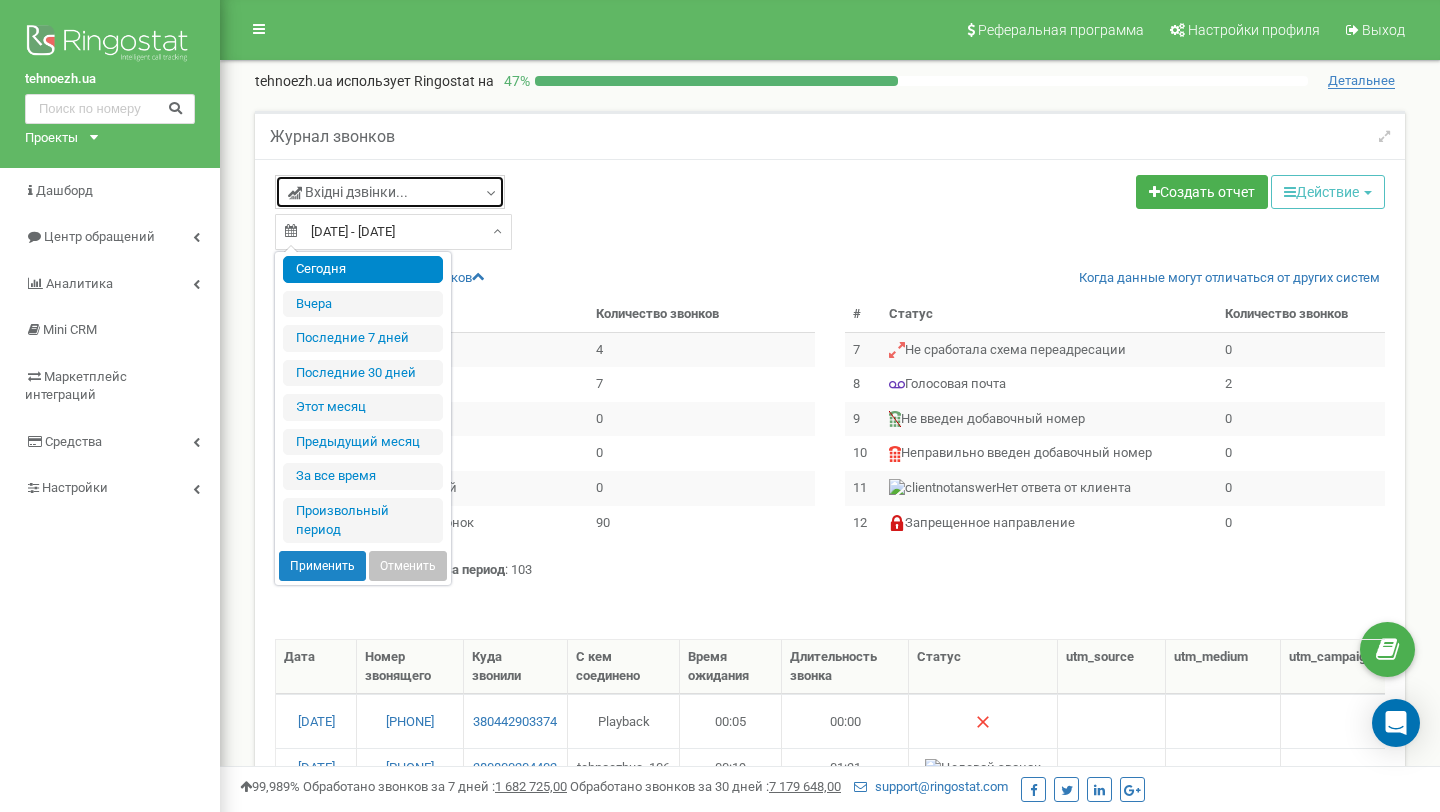 click on "Вхідні дзвінки..." at bounding box center [390, 192] 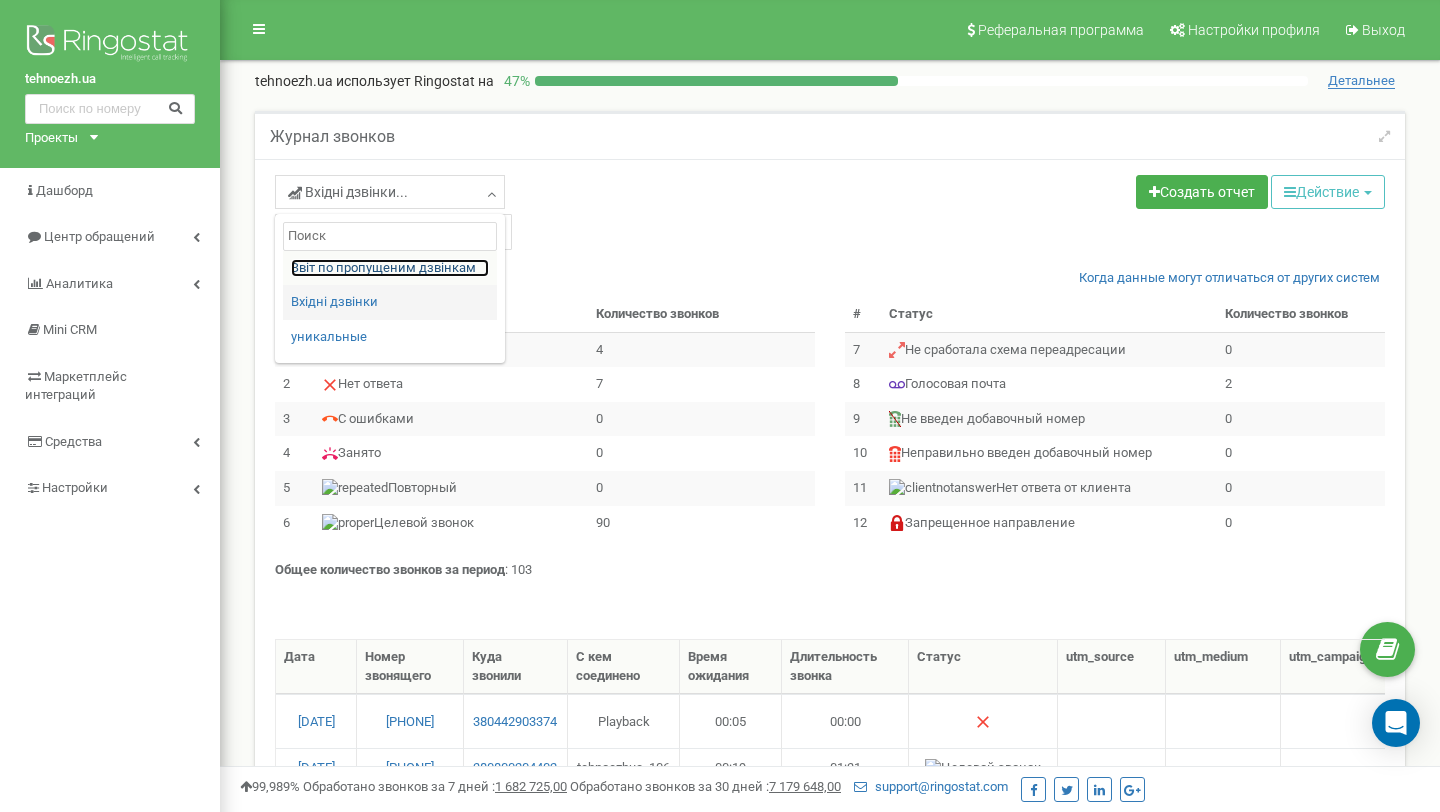 click on "Звіт по пропущеним дзвінкам" at bounding box center (390, 268) 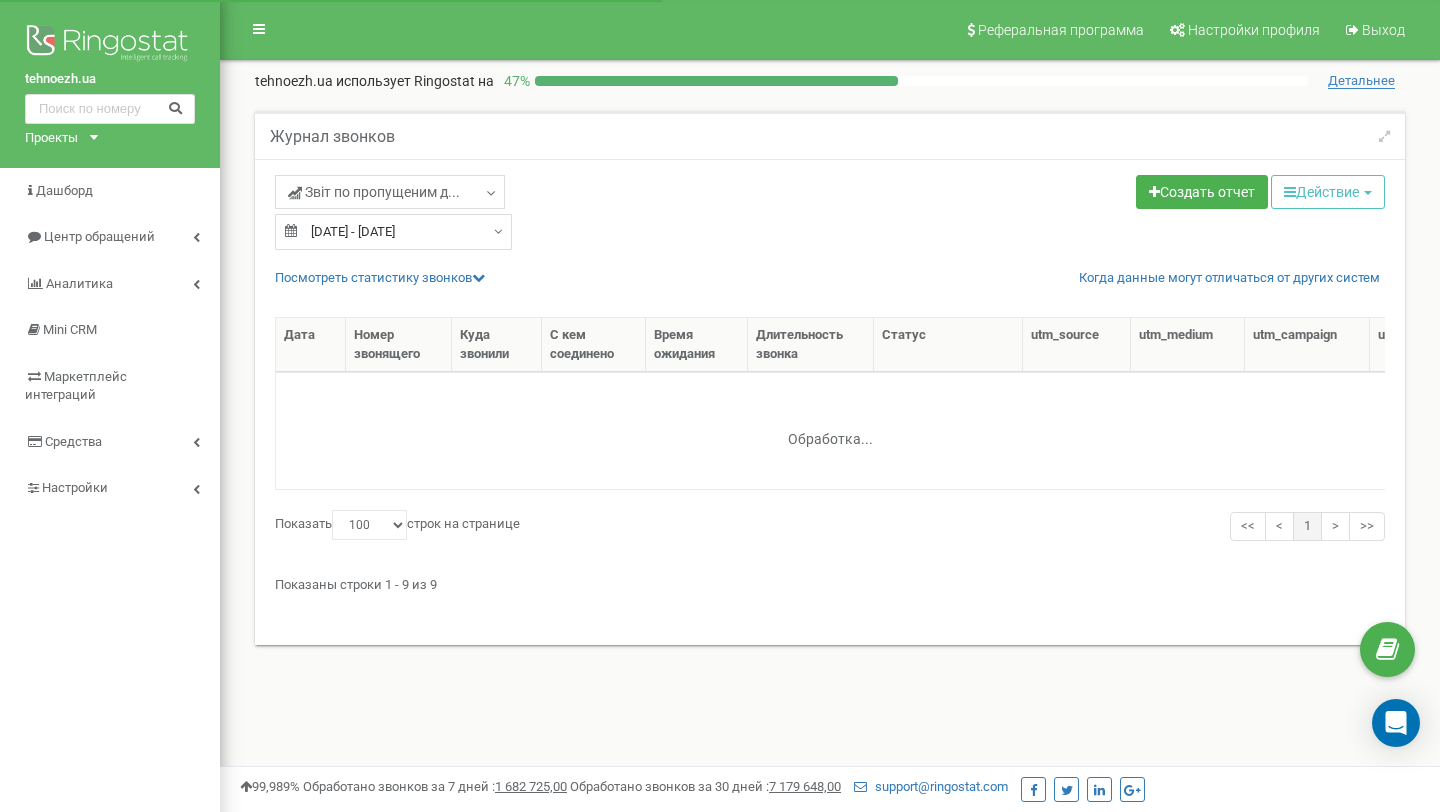 select on "100" 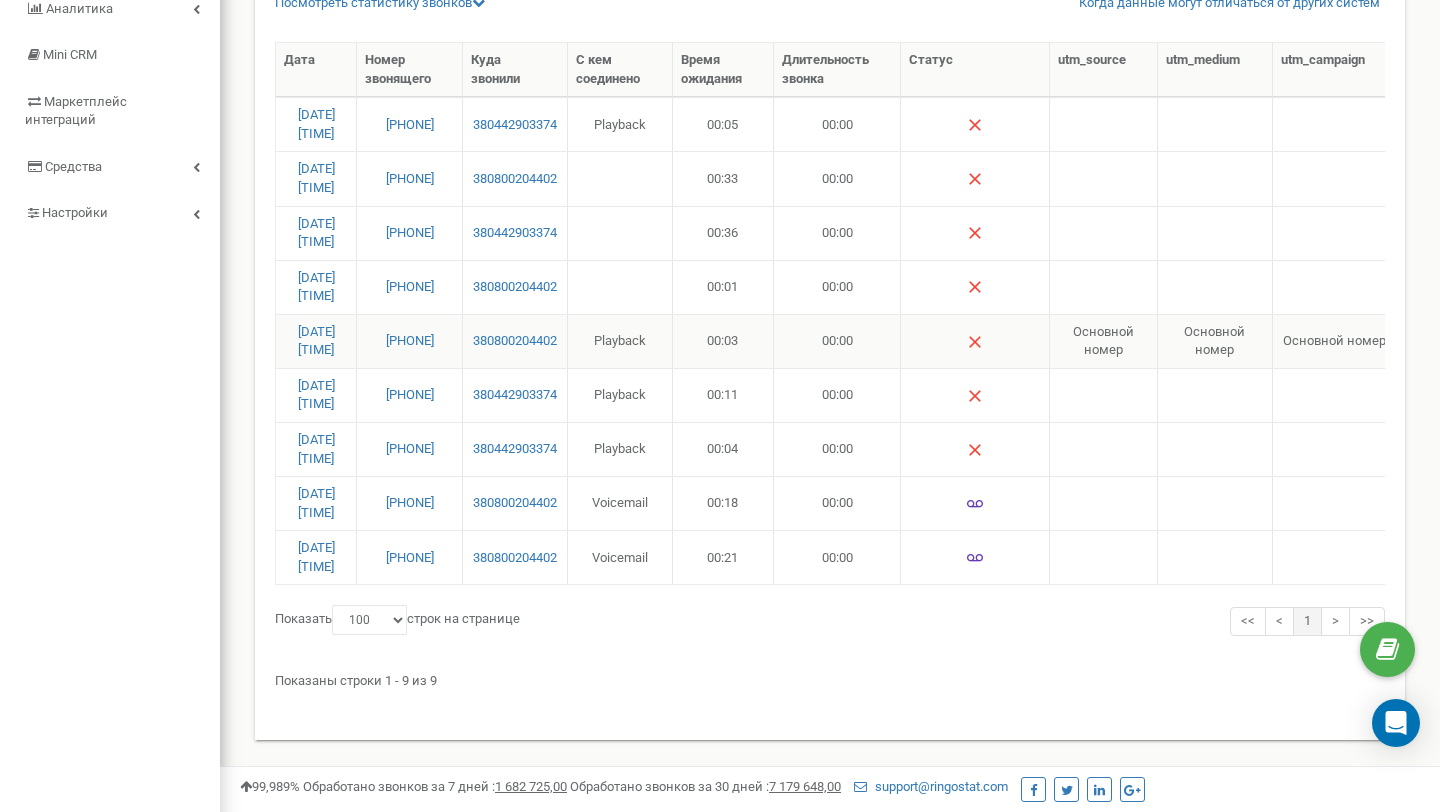 scroll, scrollTop: 282, scrollLeft: 0, axis: vertical 